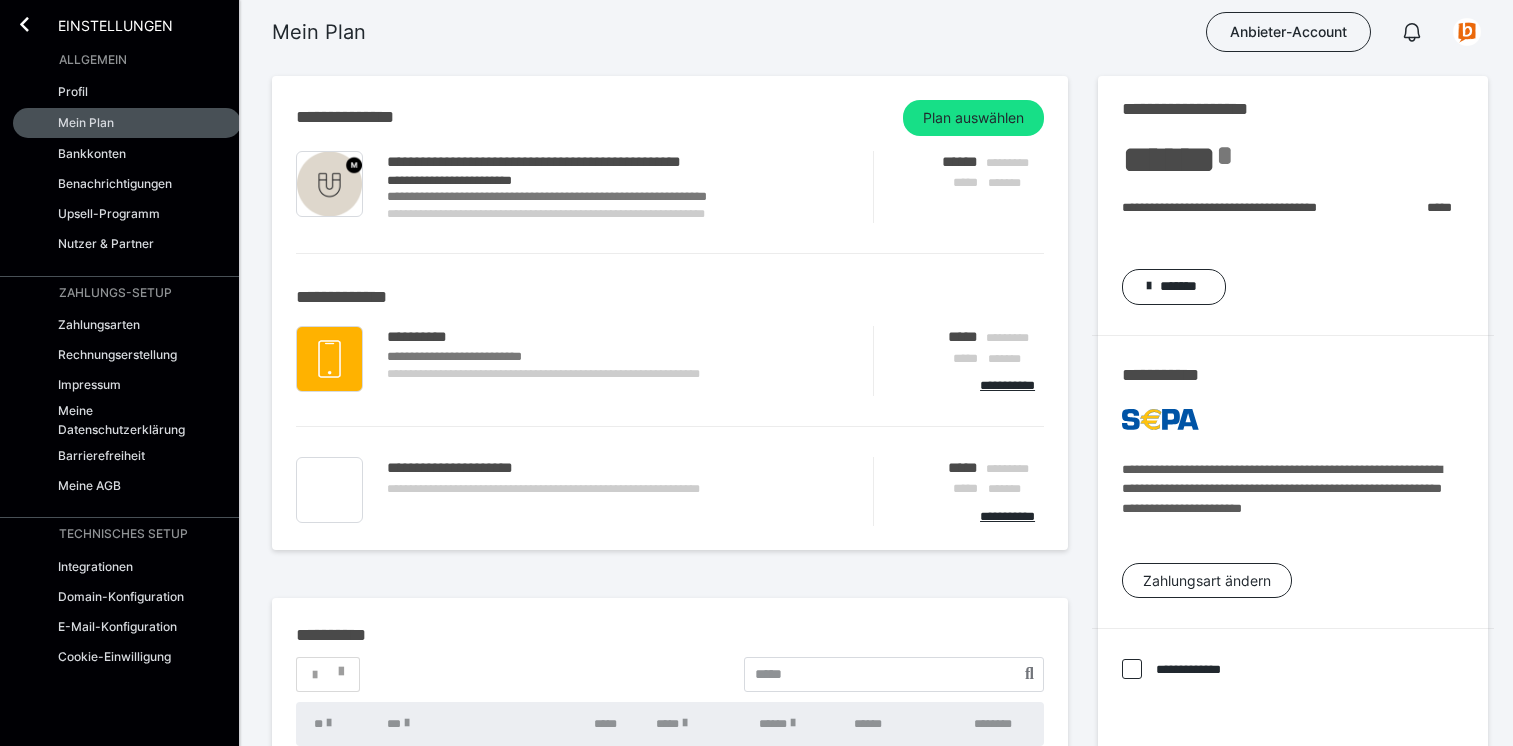 scroll, scrollTop: 522, scrollLeft: 0, axis: vertical 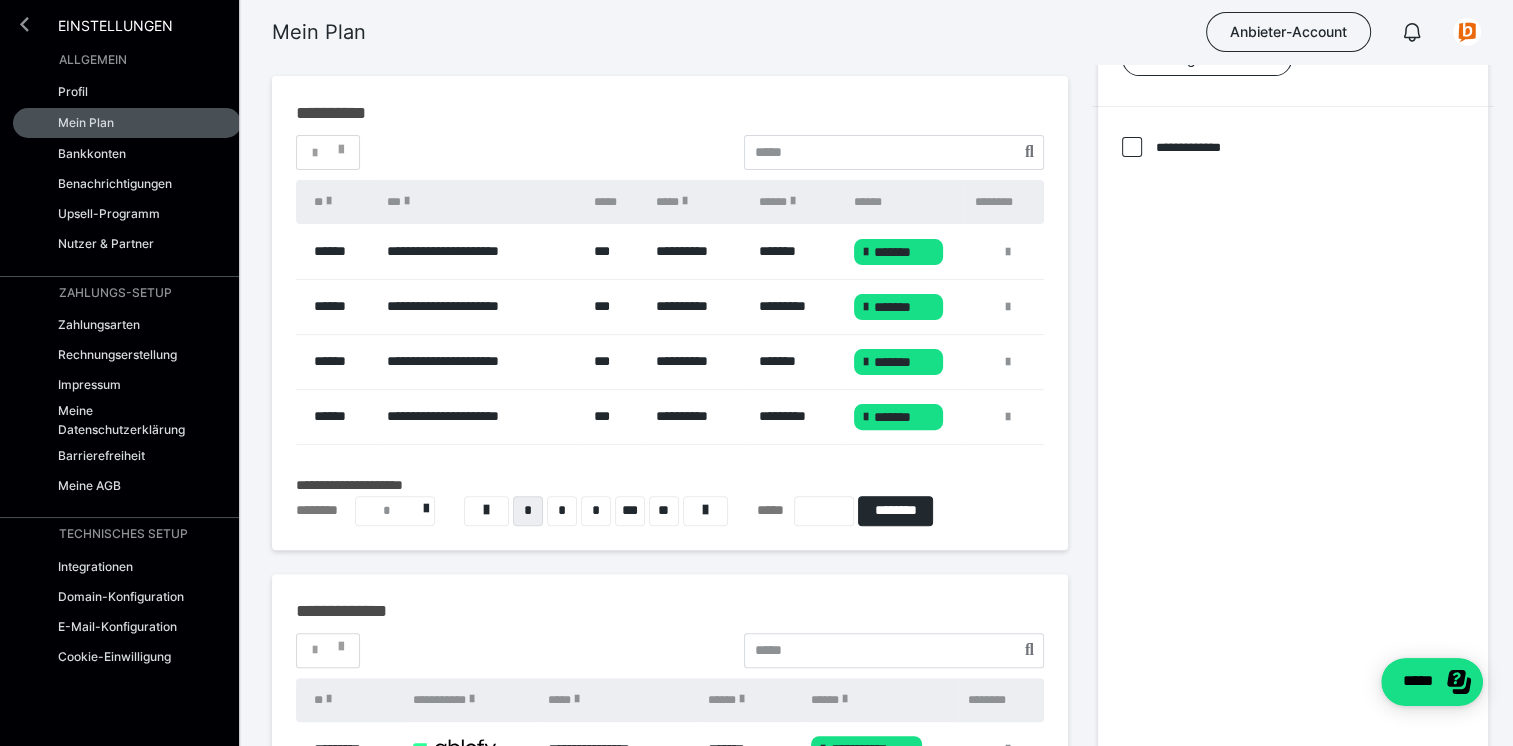 click at bounding box center [24, 24] 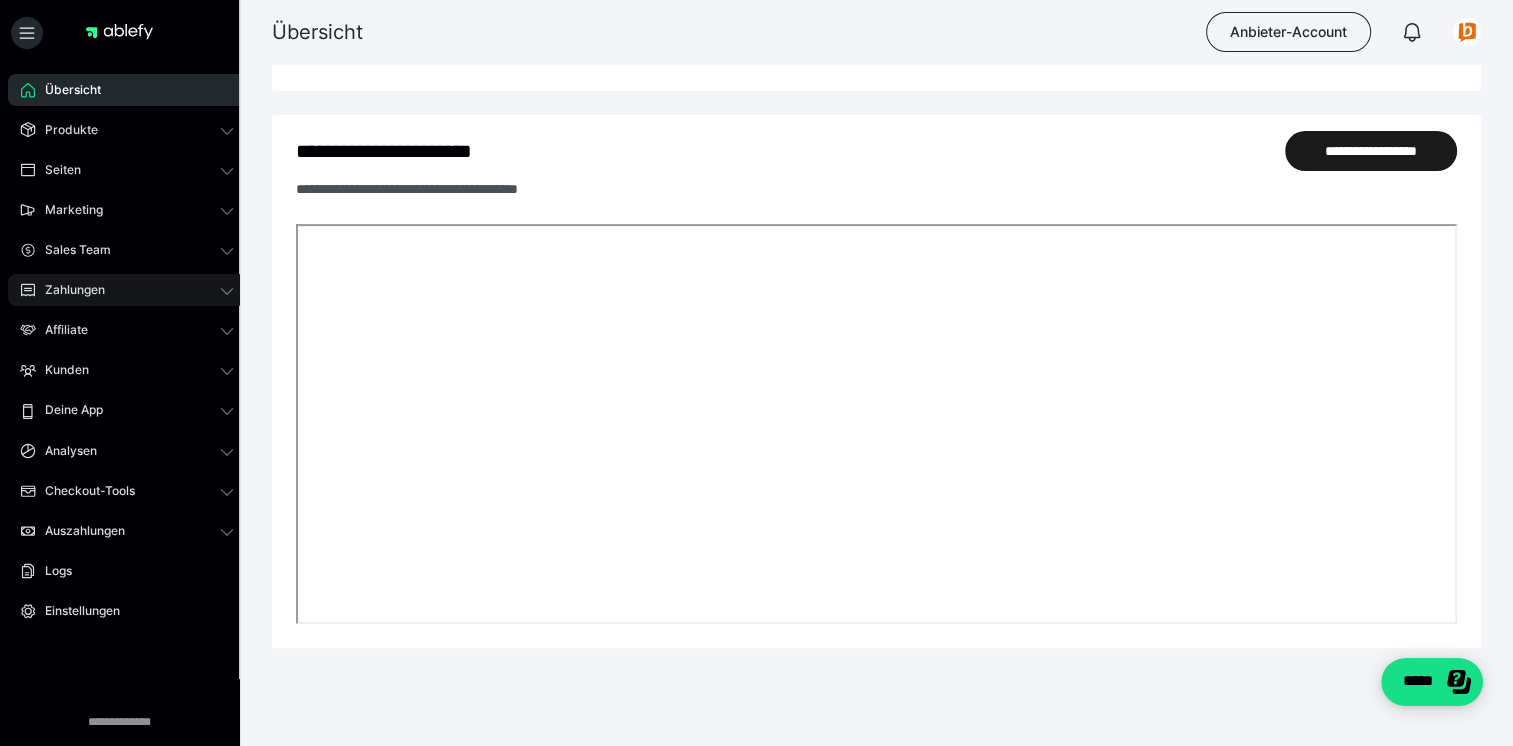 click on "Zahlungen" at bounding box center [127, 290] 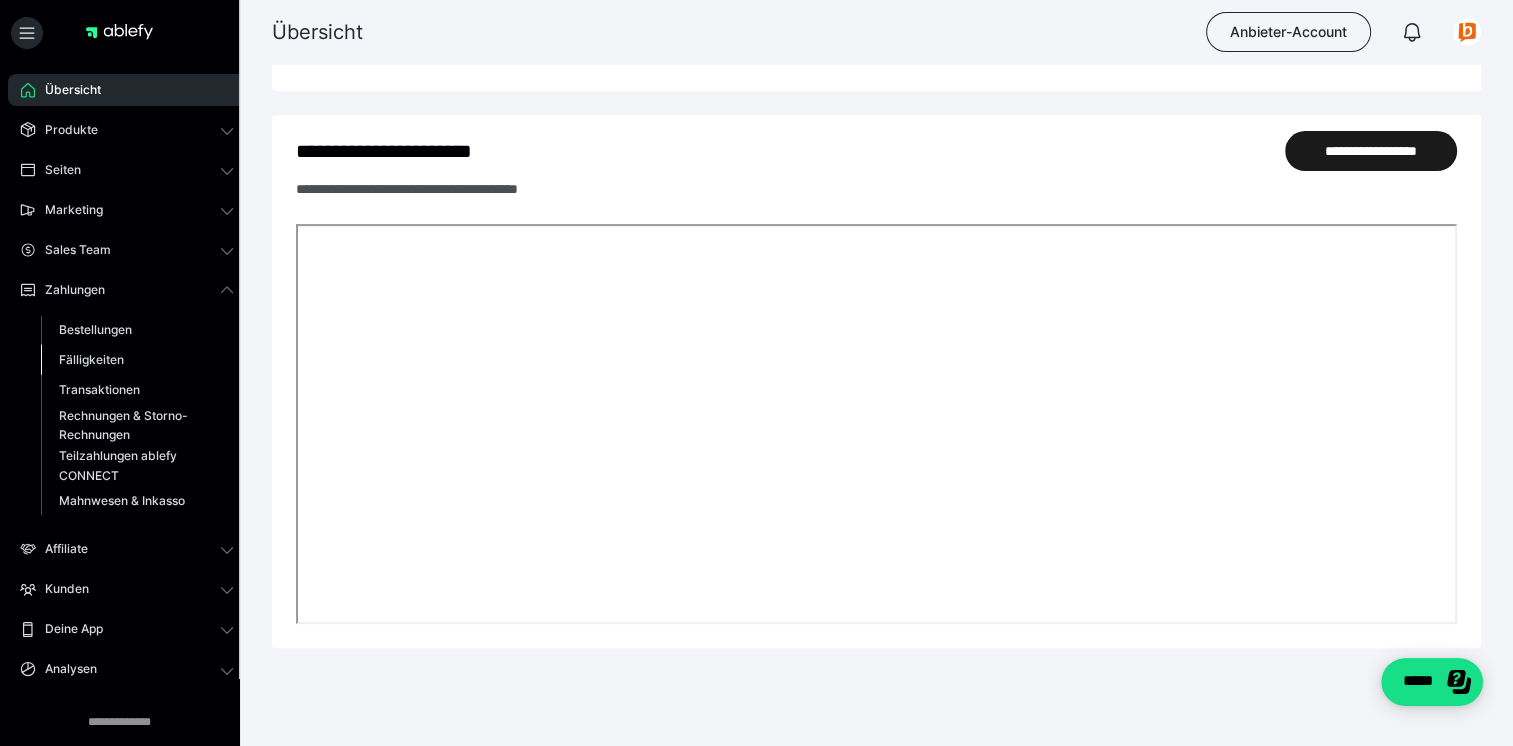 scroll, scrollTop: 718, scrollLeft: 0, axis: vertical 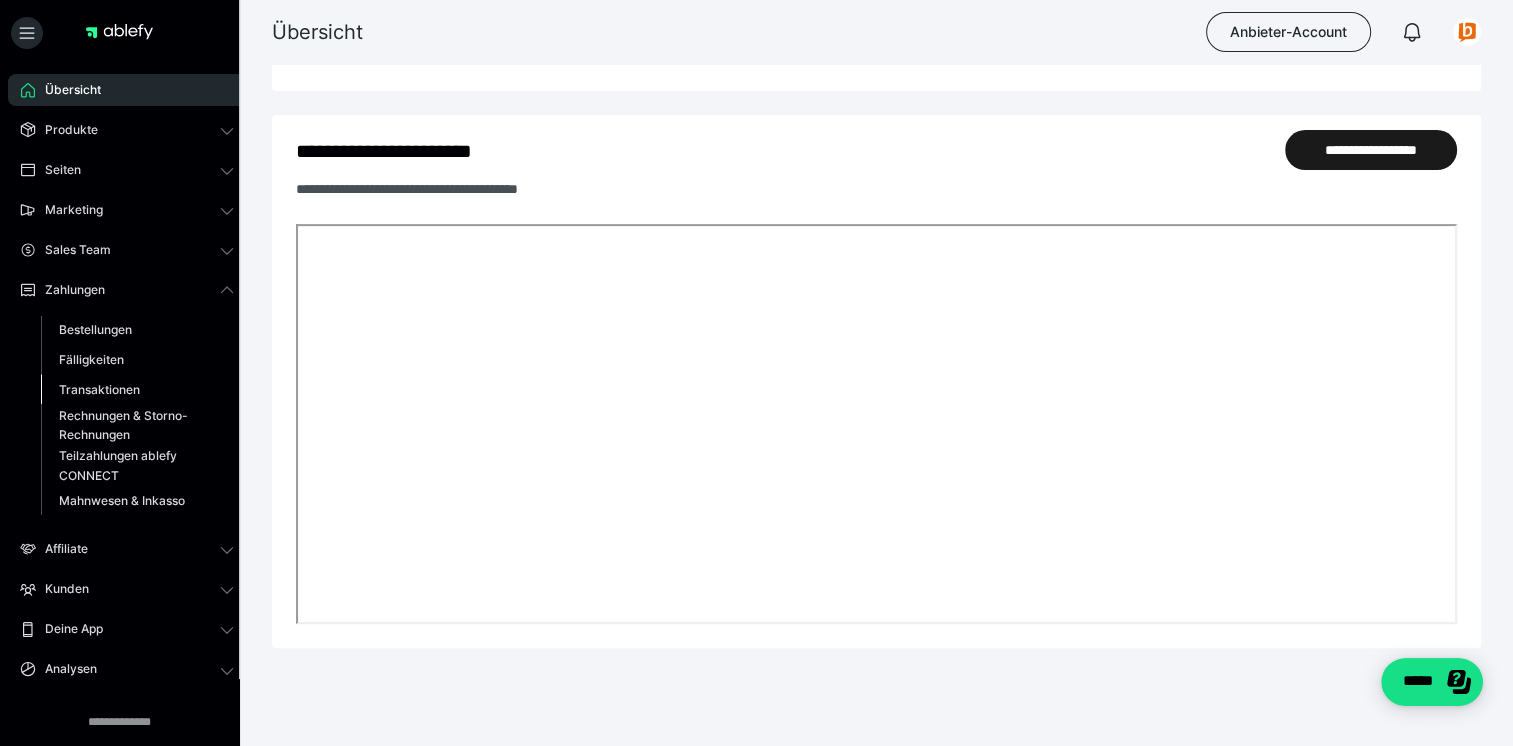 click on "Transaktionen" at bounding box center [99, 389] 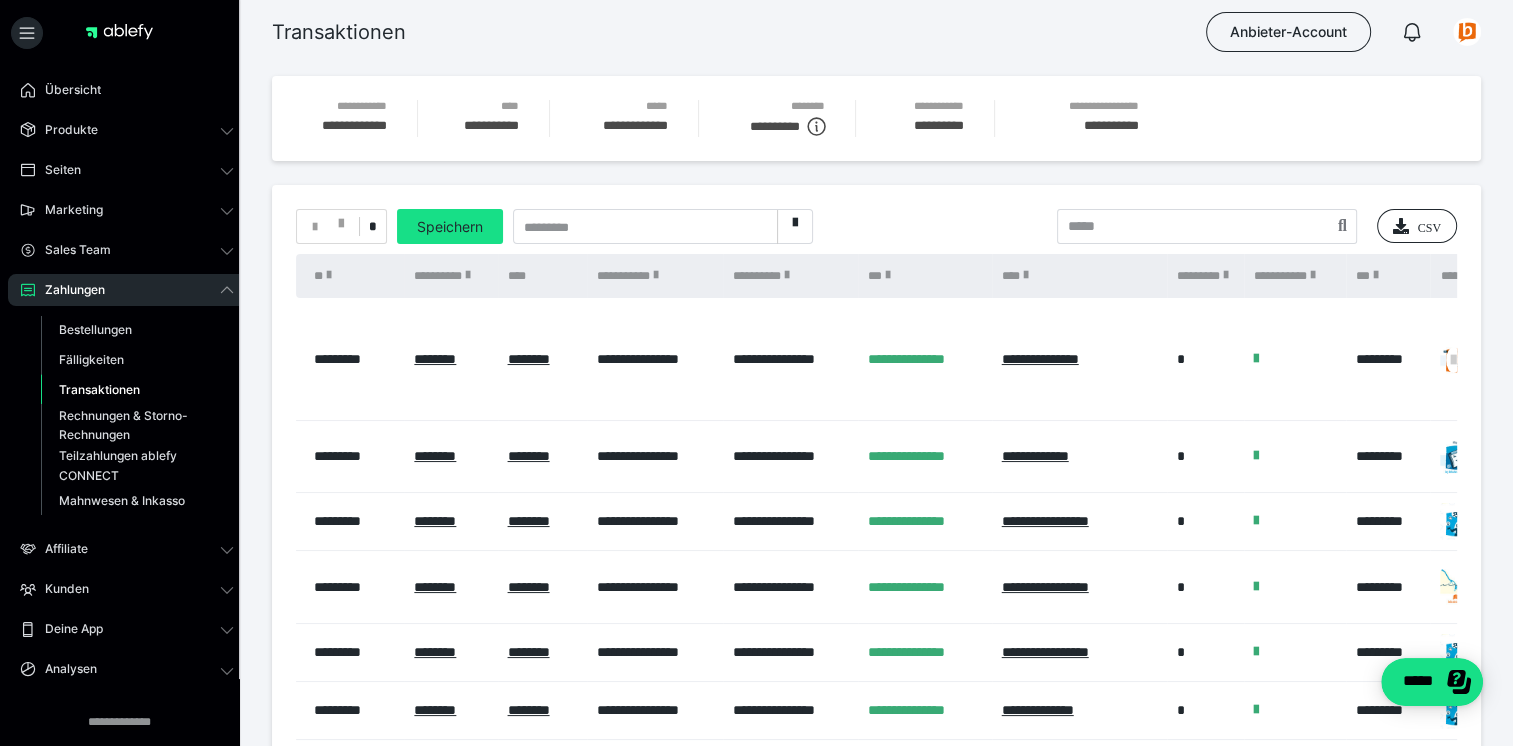 click on "Transaktionen" at bounding box center (99, 389) 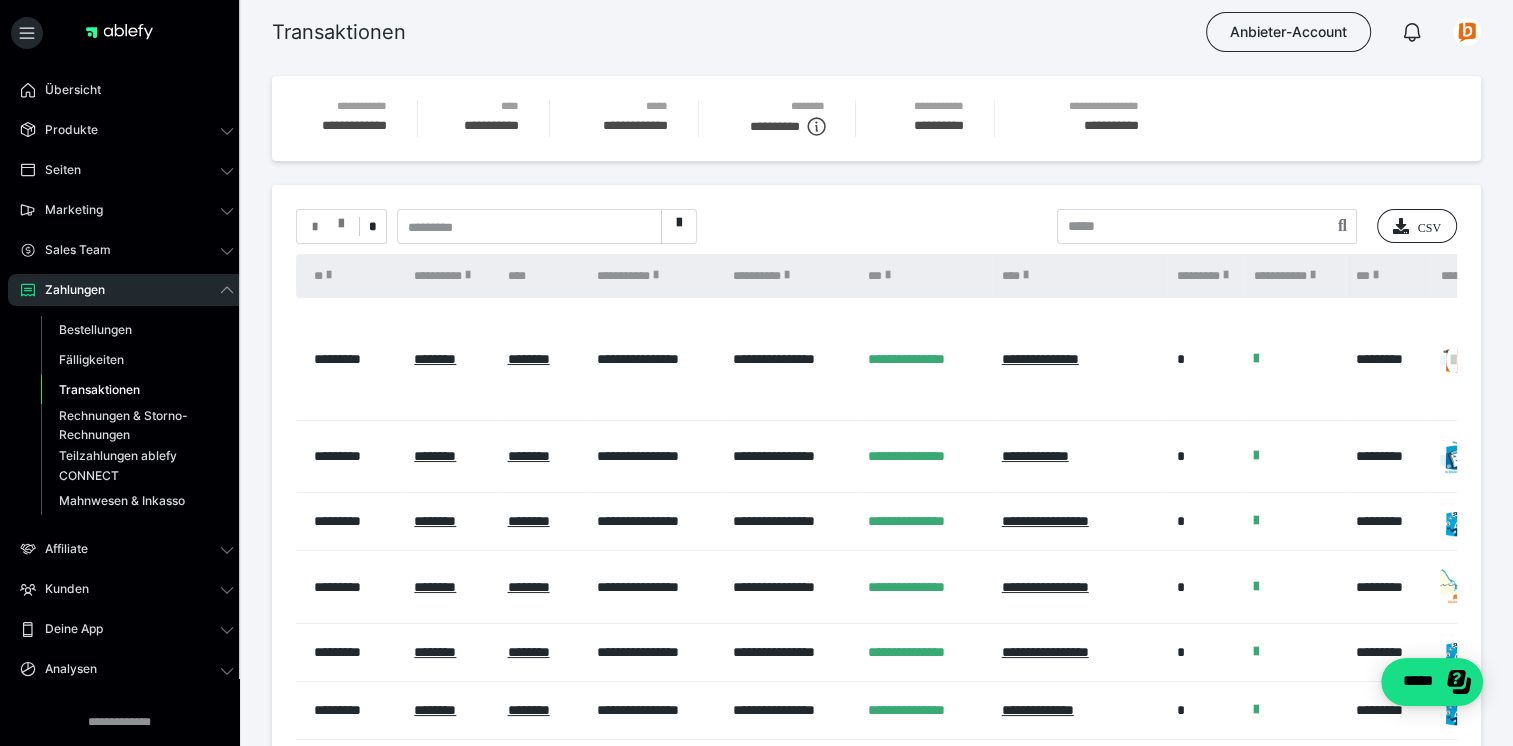 click at bounding box center (328, 227) 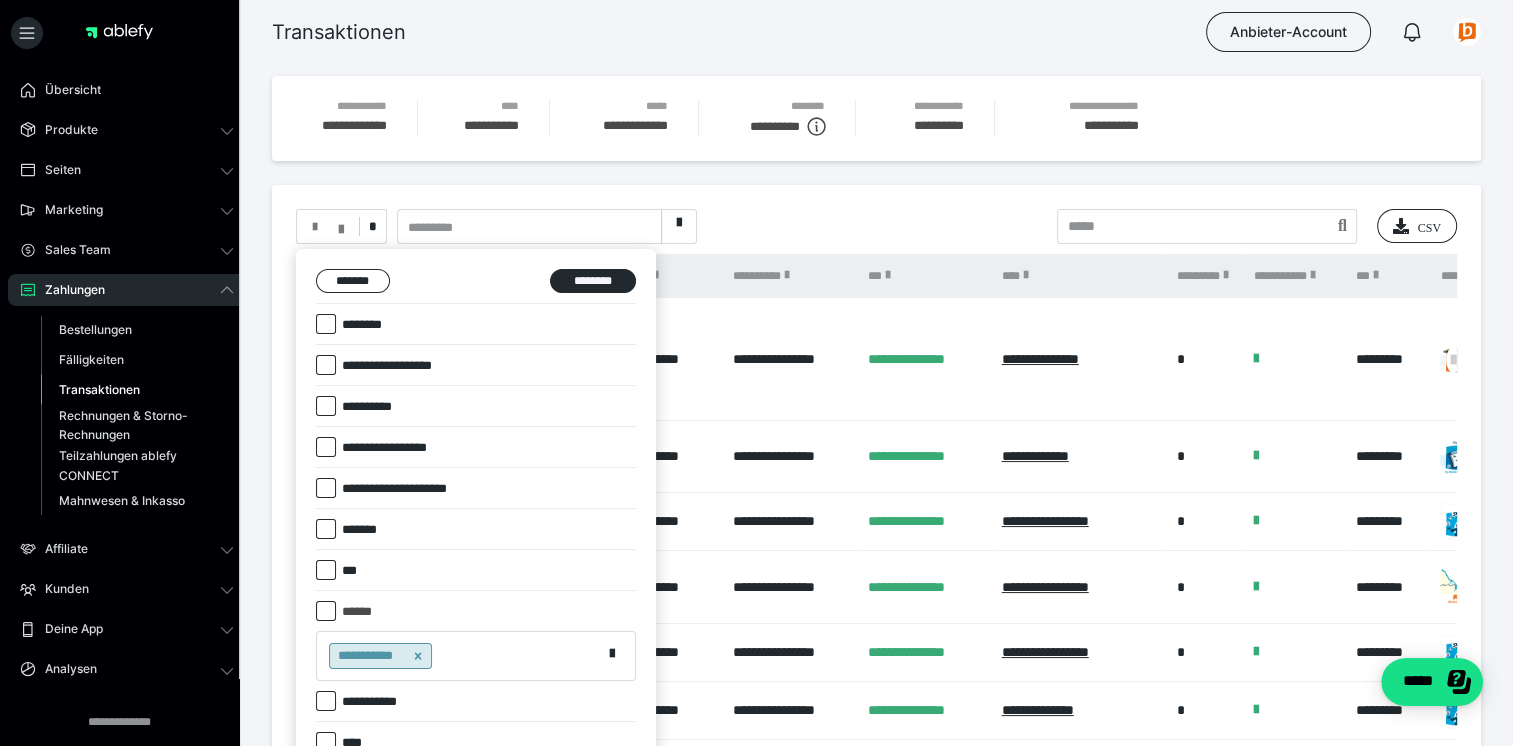 click at bounding box center (326, 324) 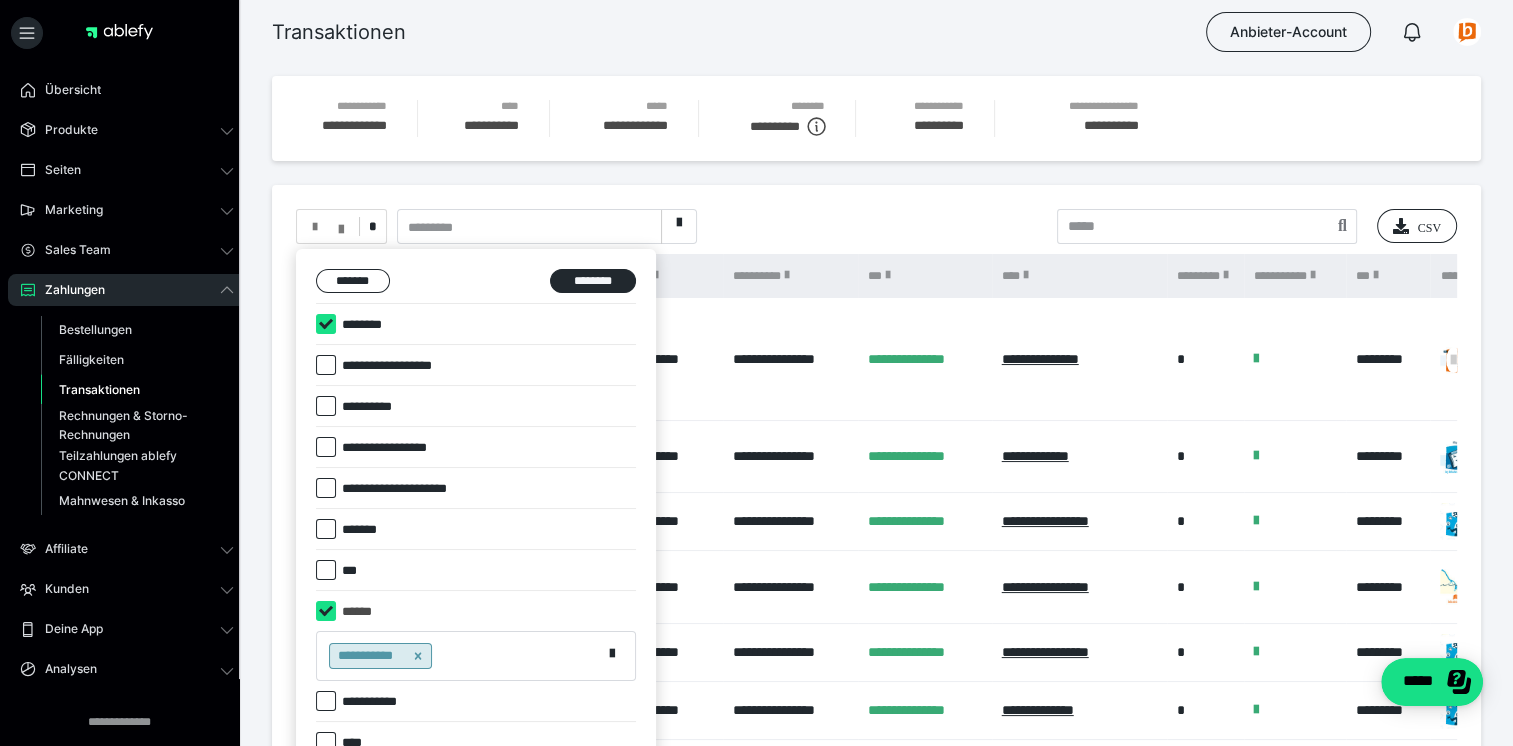 checkbox on "****" 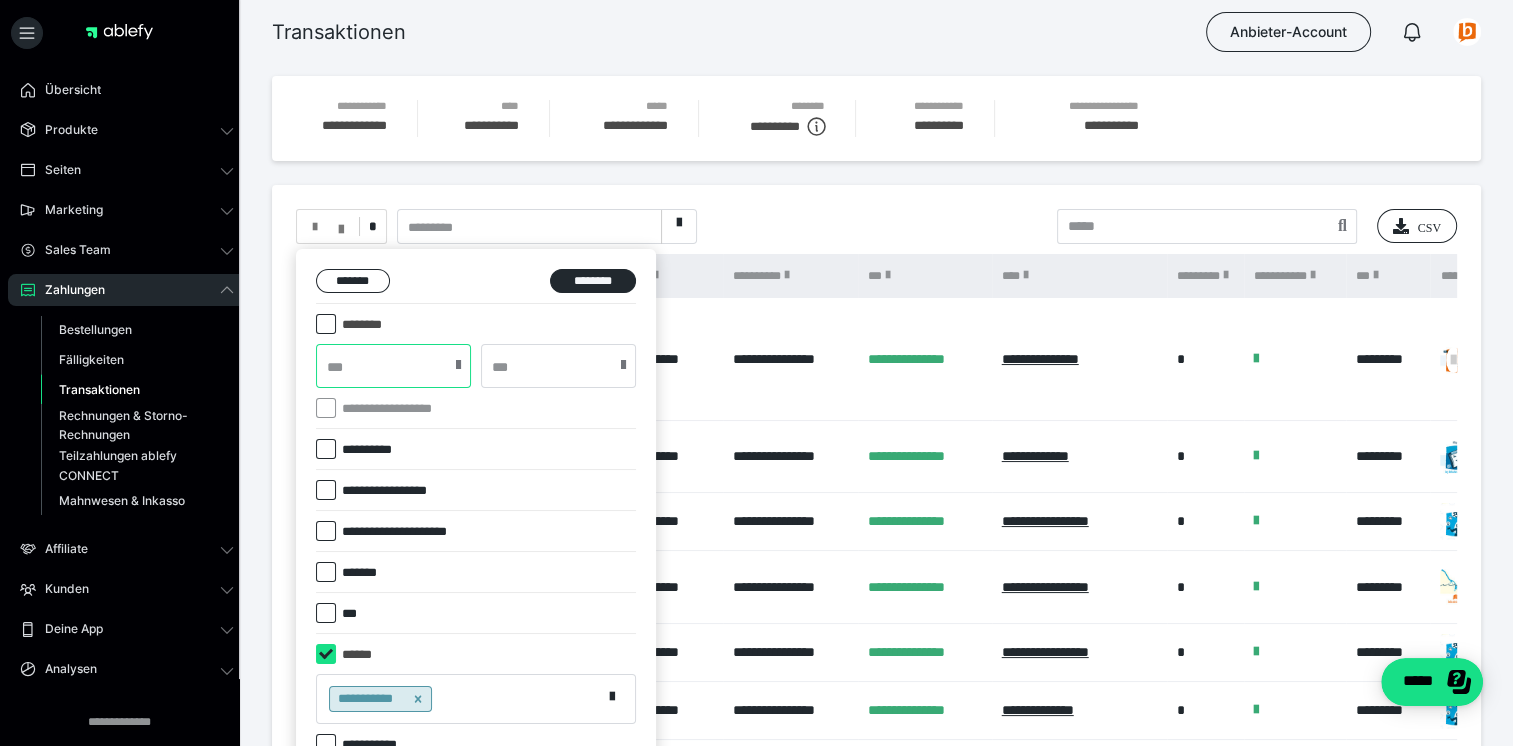 click at bounding box center (393, 366) 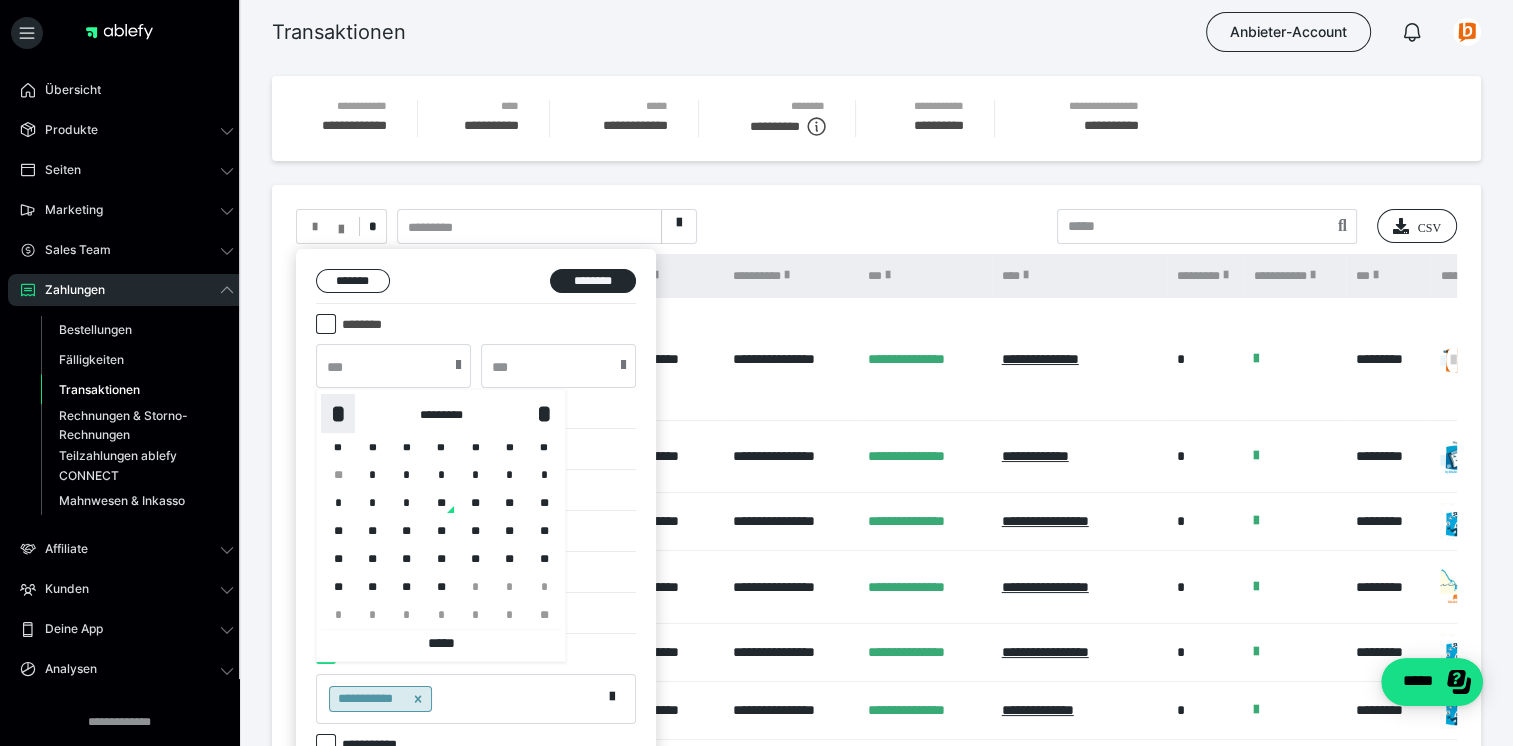 click on "*" at bounding box center (338, 414) 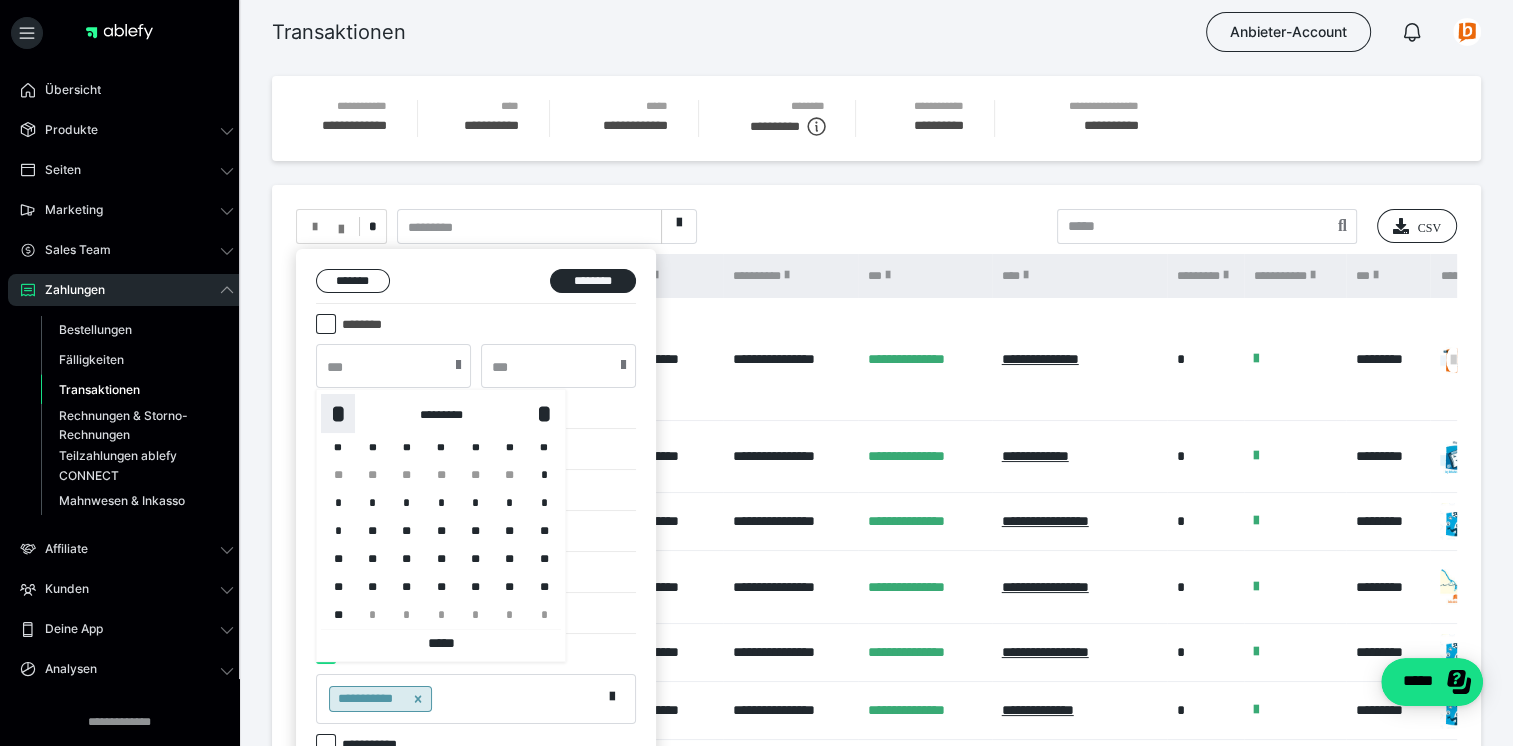 click on "*" at bounding box center (338, 414) 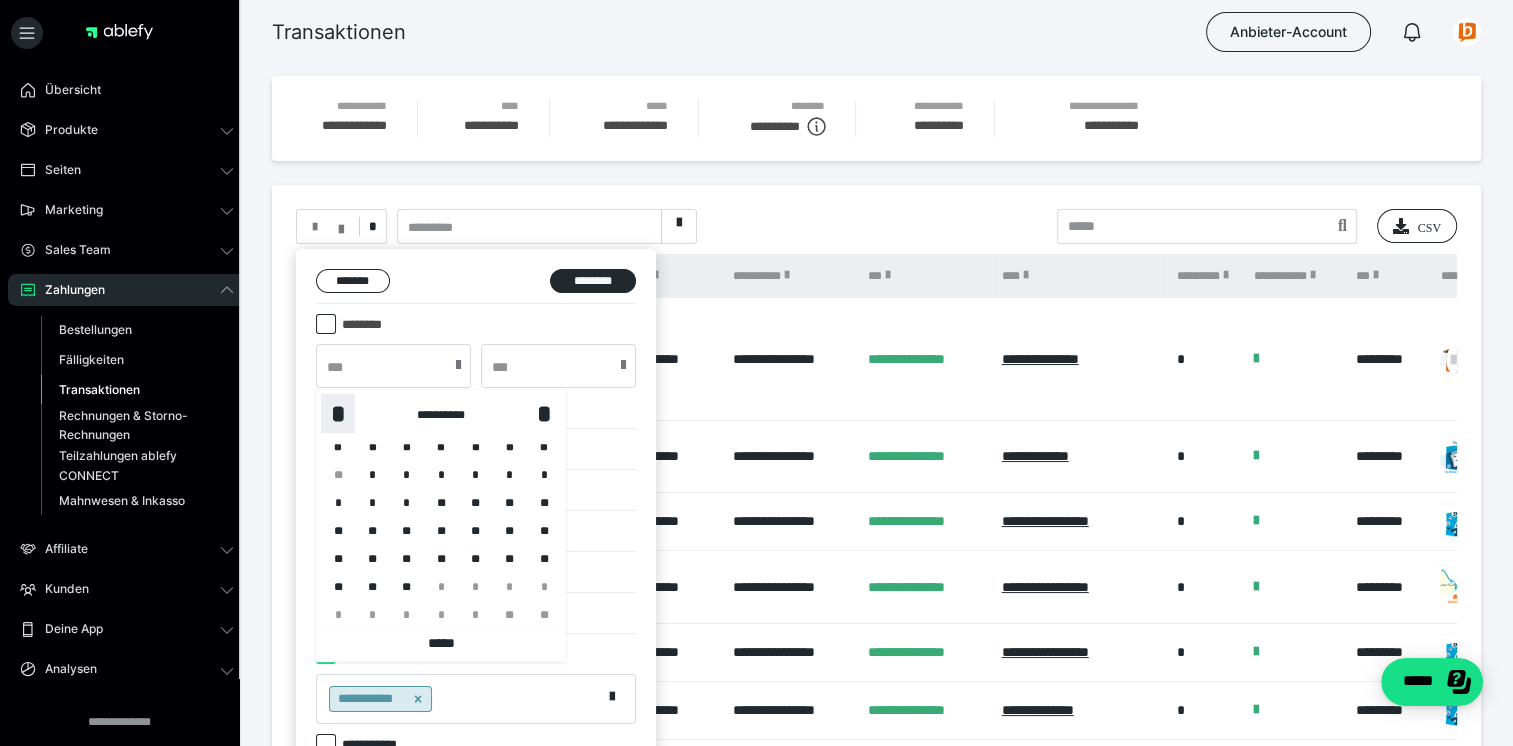 click on "*" at bounding box center (338, 414) 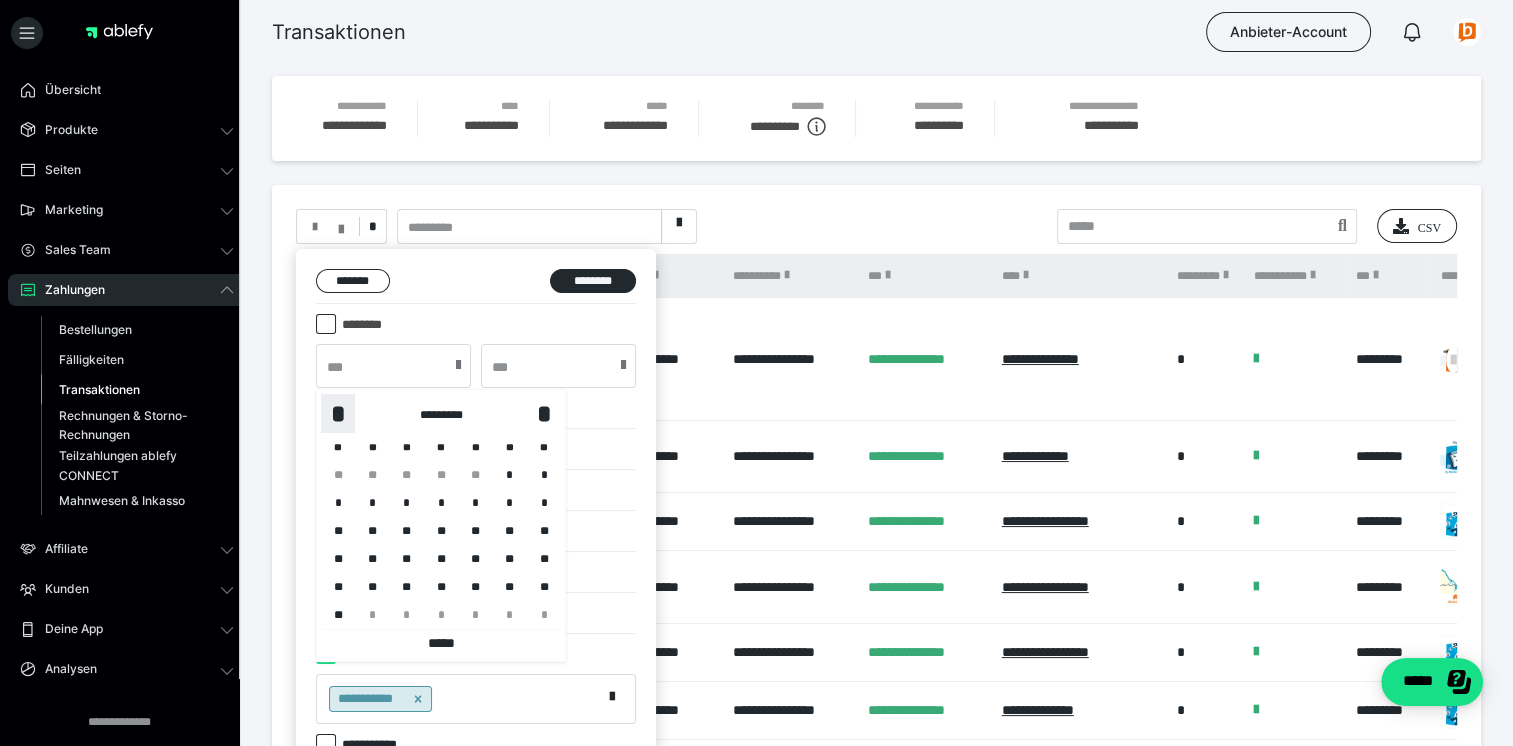 click on "*" at bounding box center [338, 414] 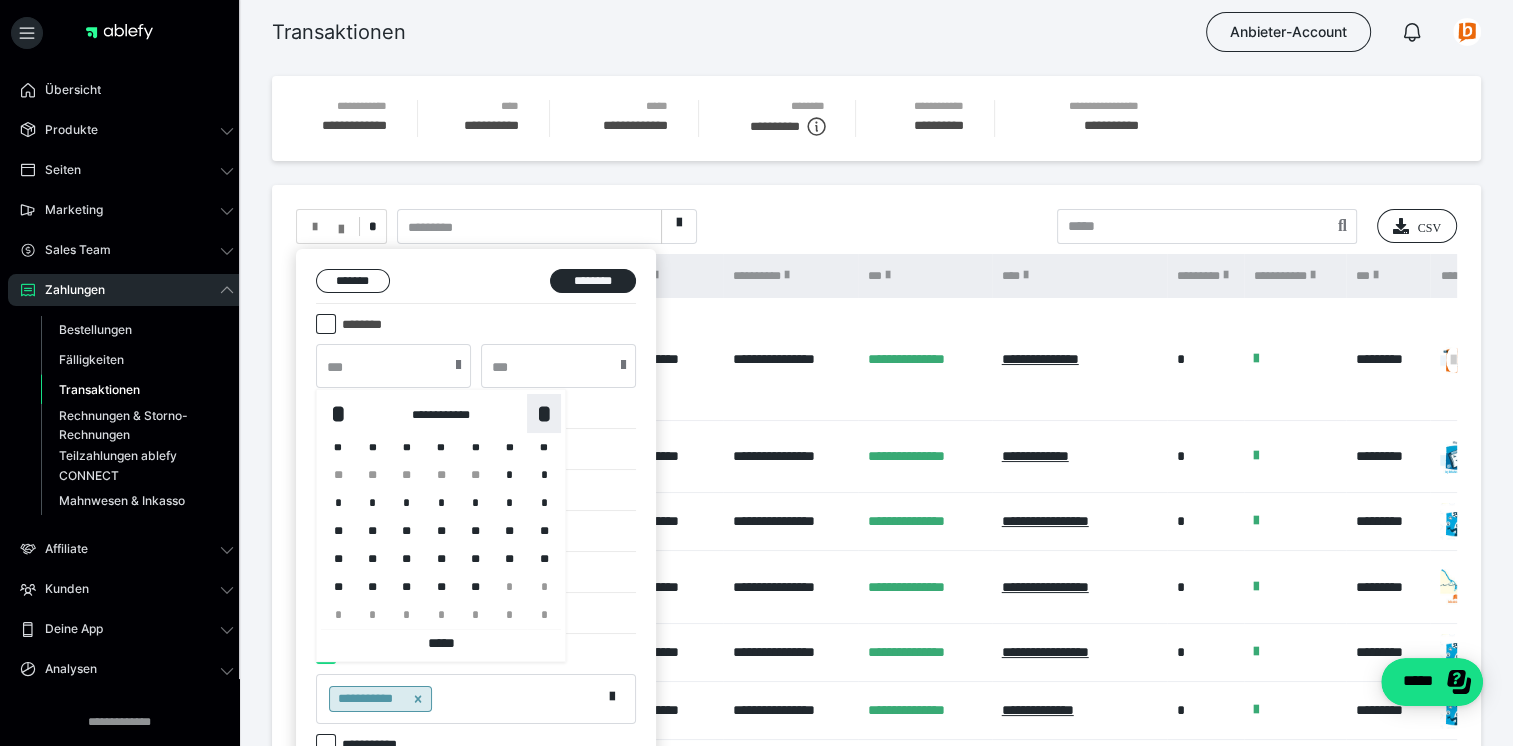 click on "*" at bounding box center (544, 414) 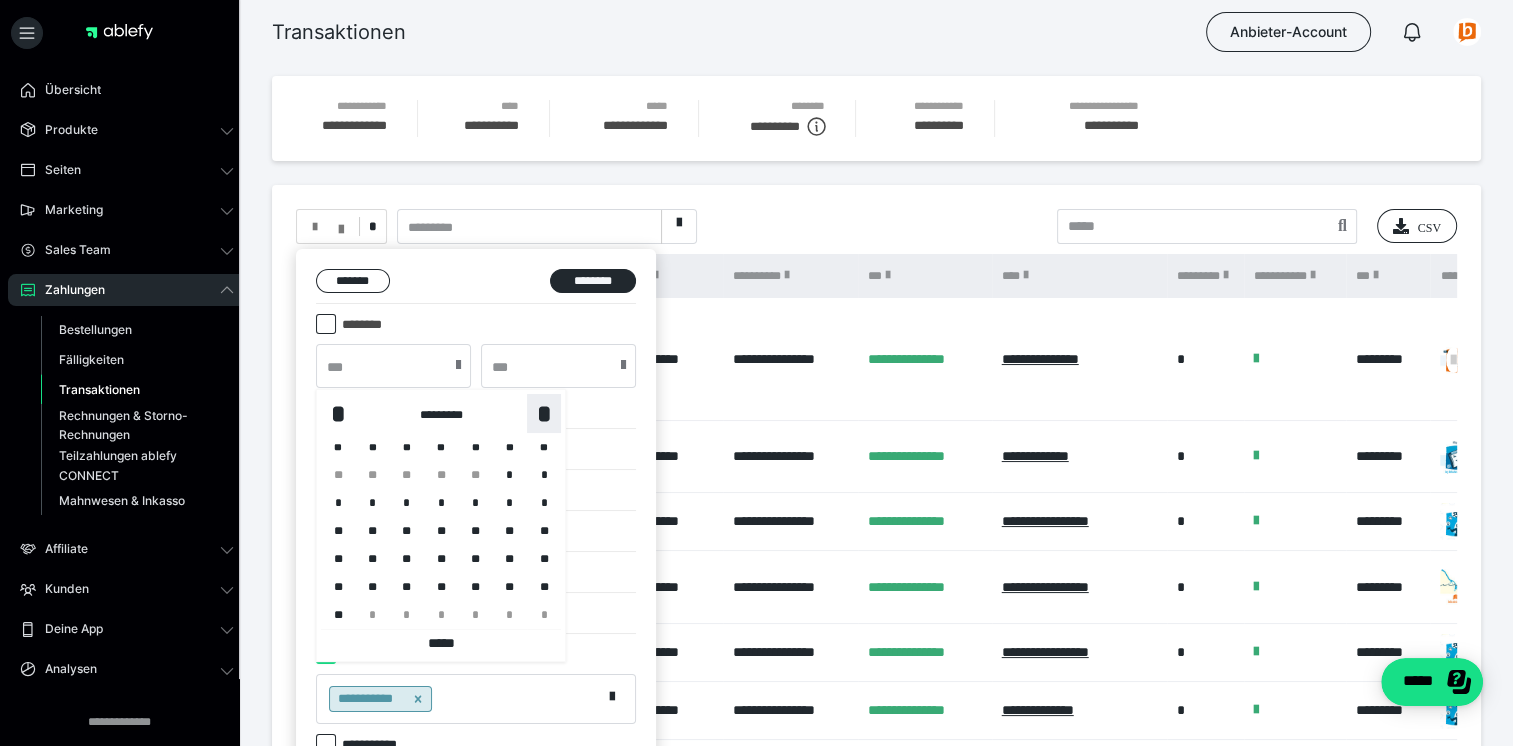 click on "*" at bounding box center (544, 414) 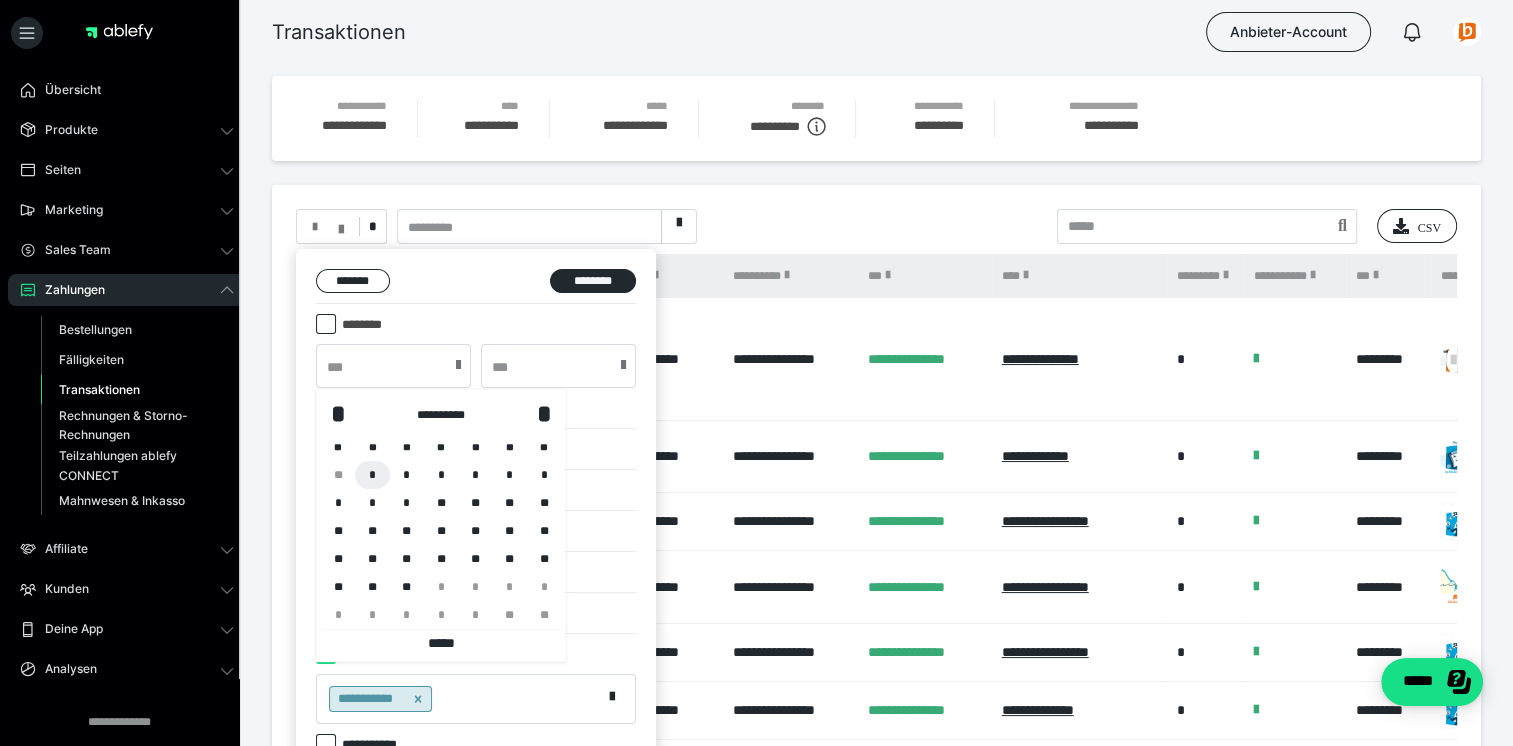 click on "*" at bounding box center (372, 475) 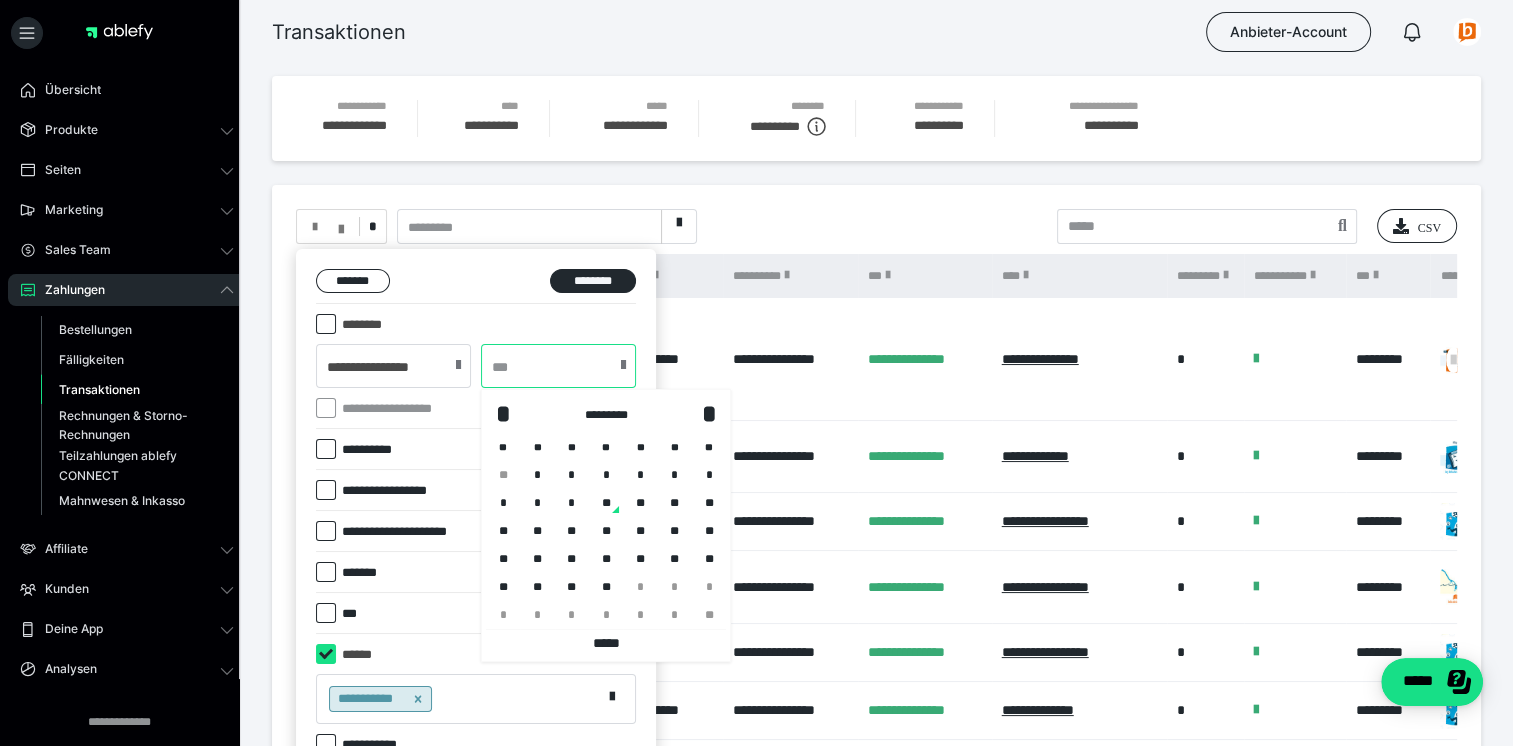 click at bounding box center (558, 366) 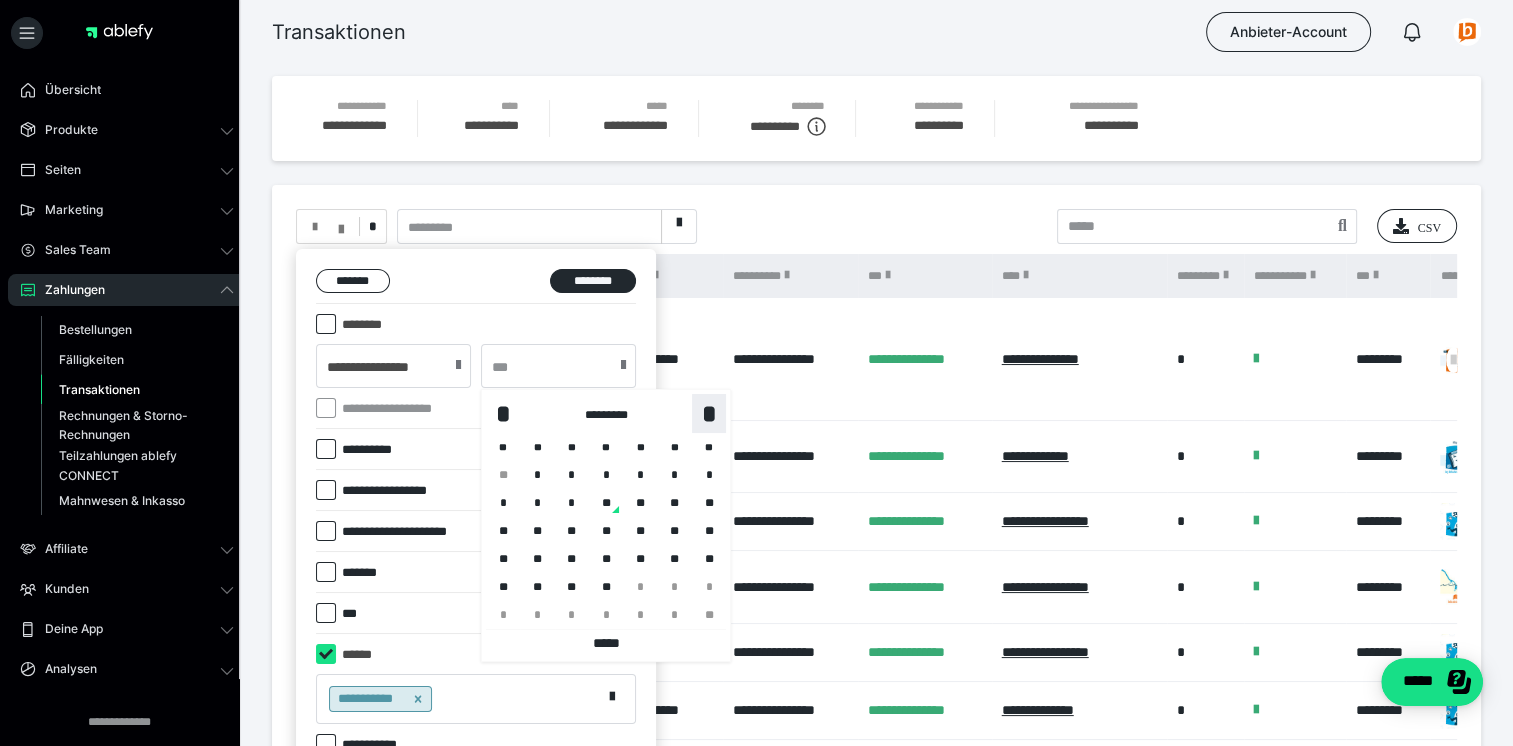 click on "*" at bounding box center (709, 414) 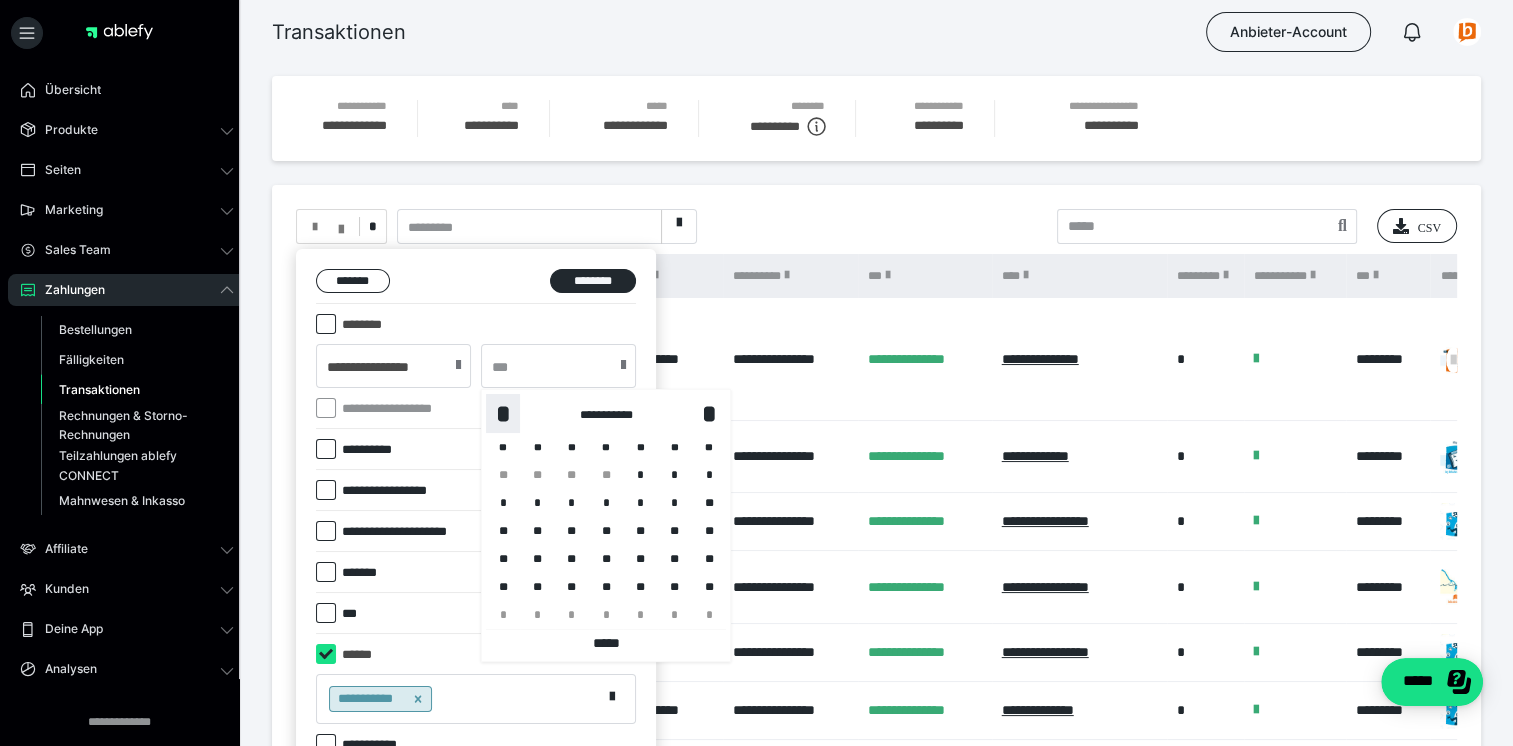 click on "*" at bounding box center (503, 414) 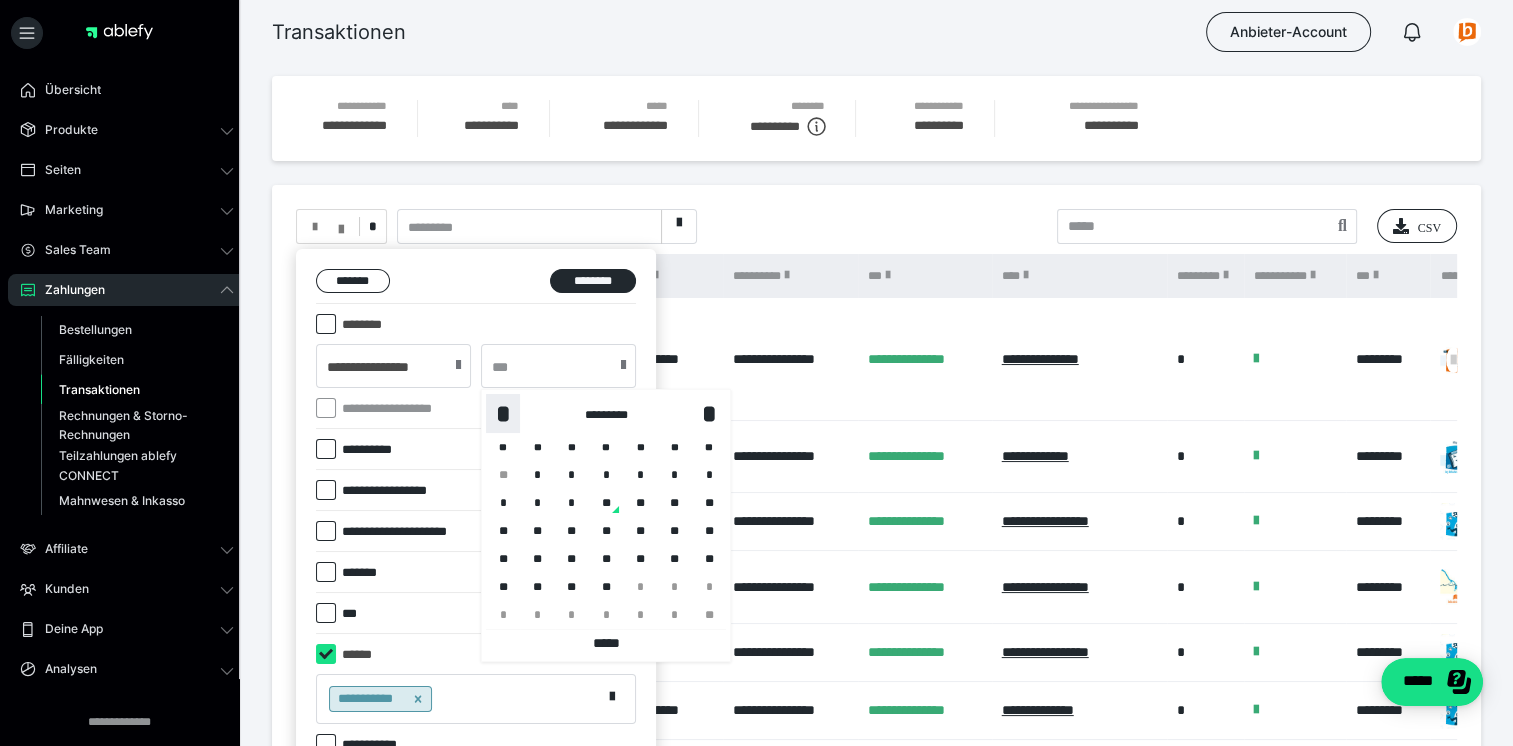 click on "*" at bounding box center [503, 414] 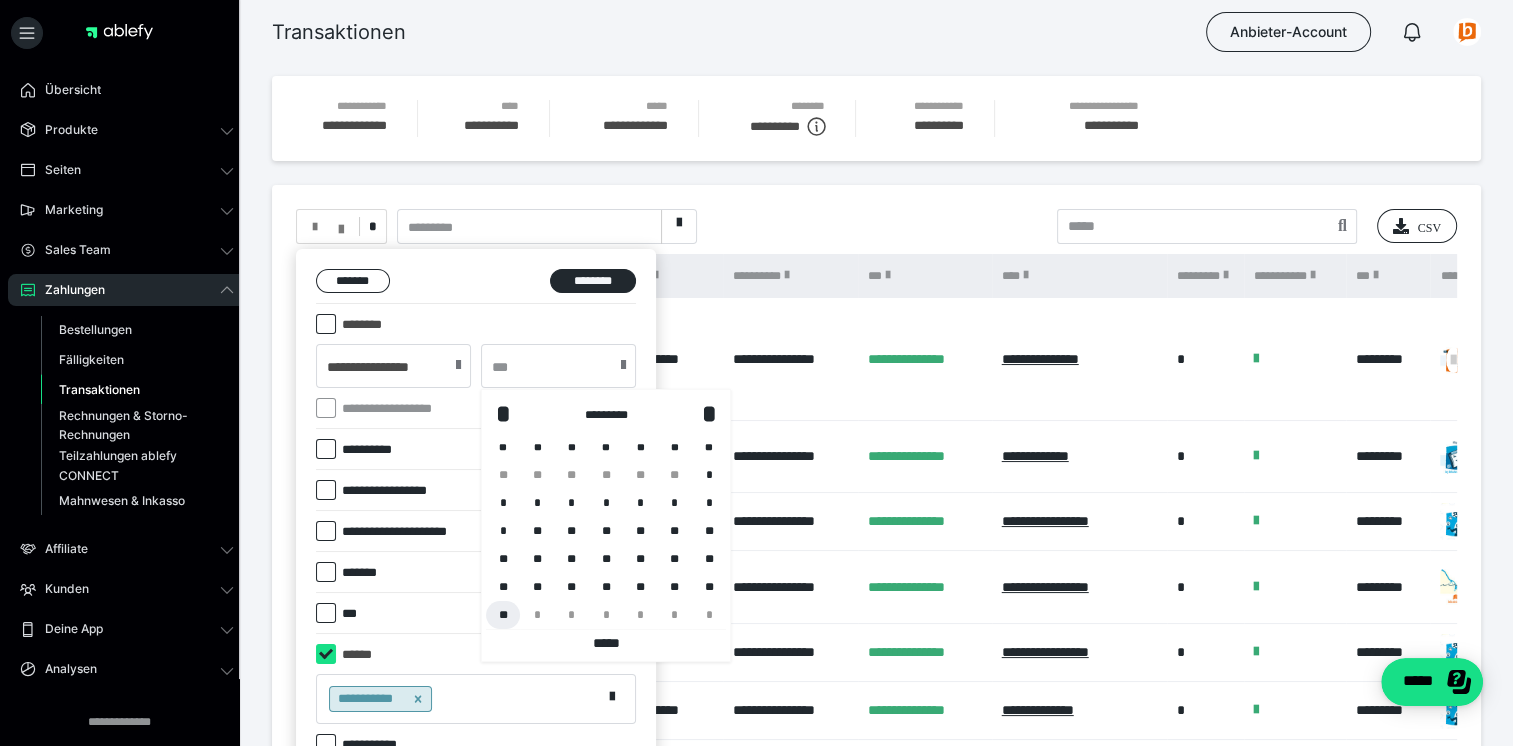 click on "**" at bounding box center [503, 615] 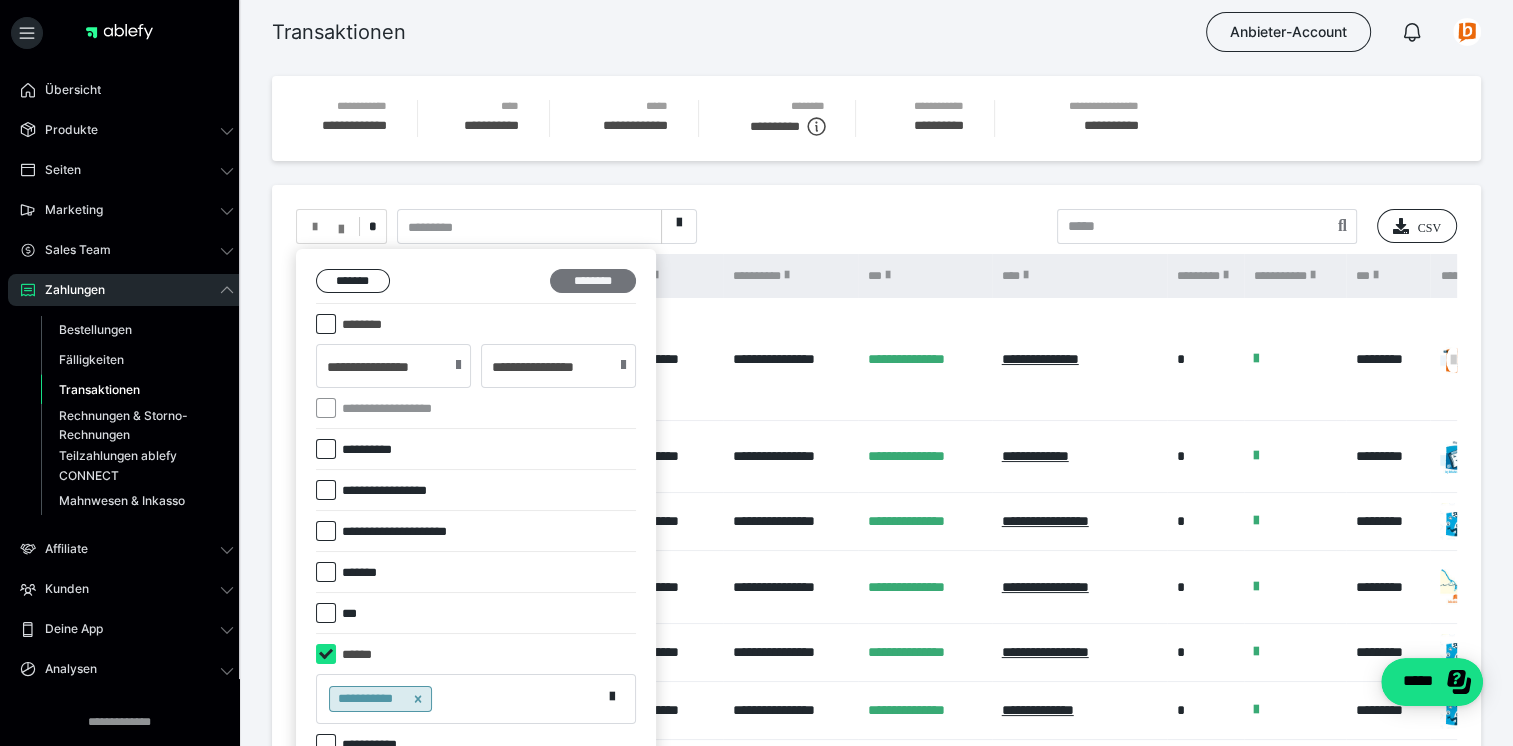 click on "********" at bounding box center (593, 281) 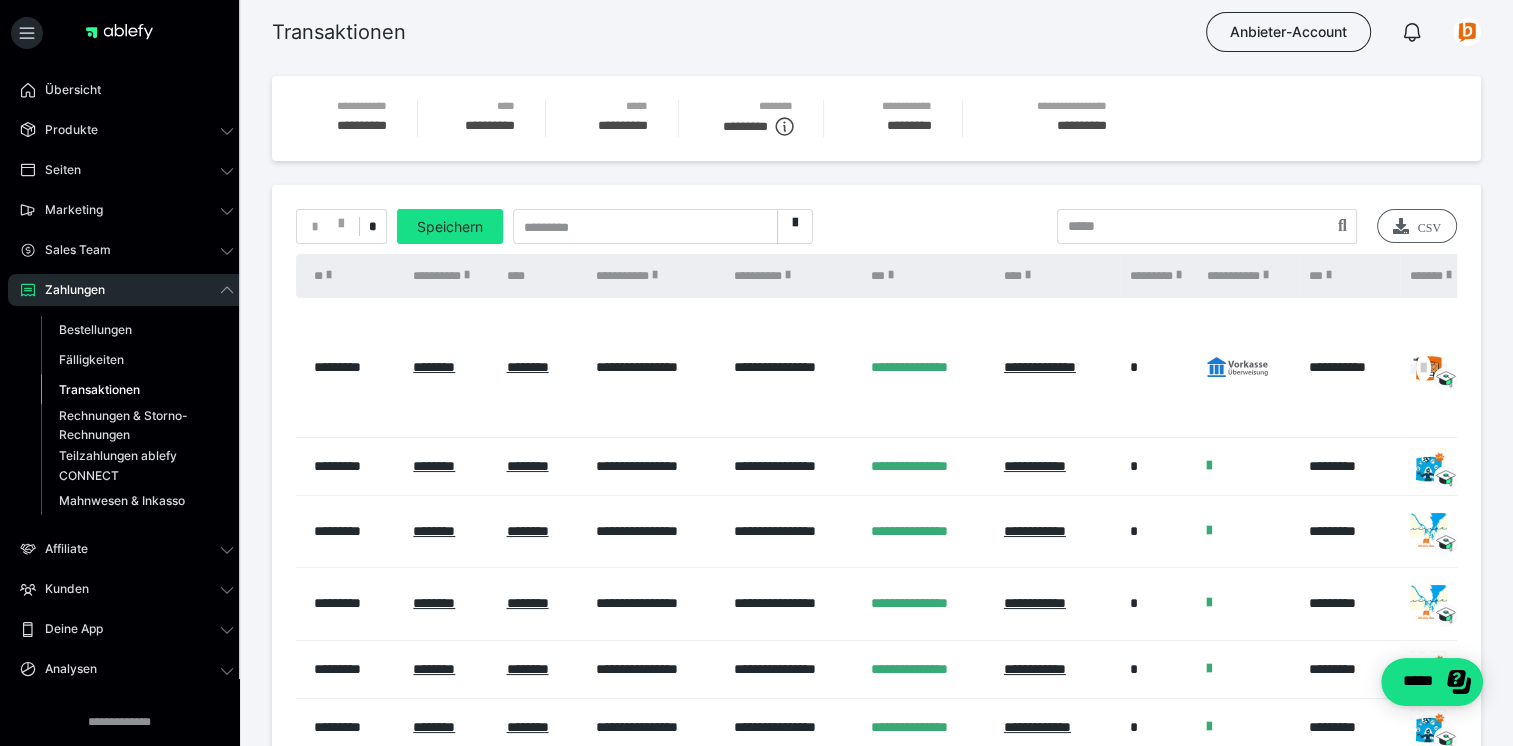 click on "CSV" at bounding box center (1417, 226) 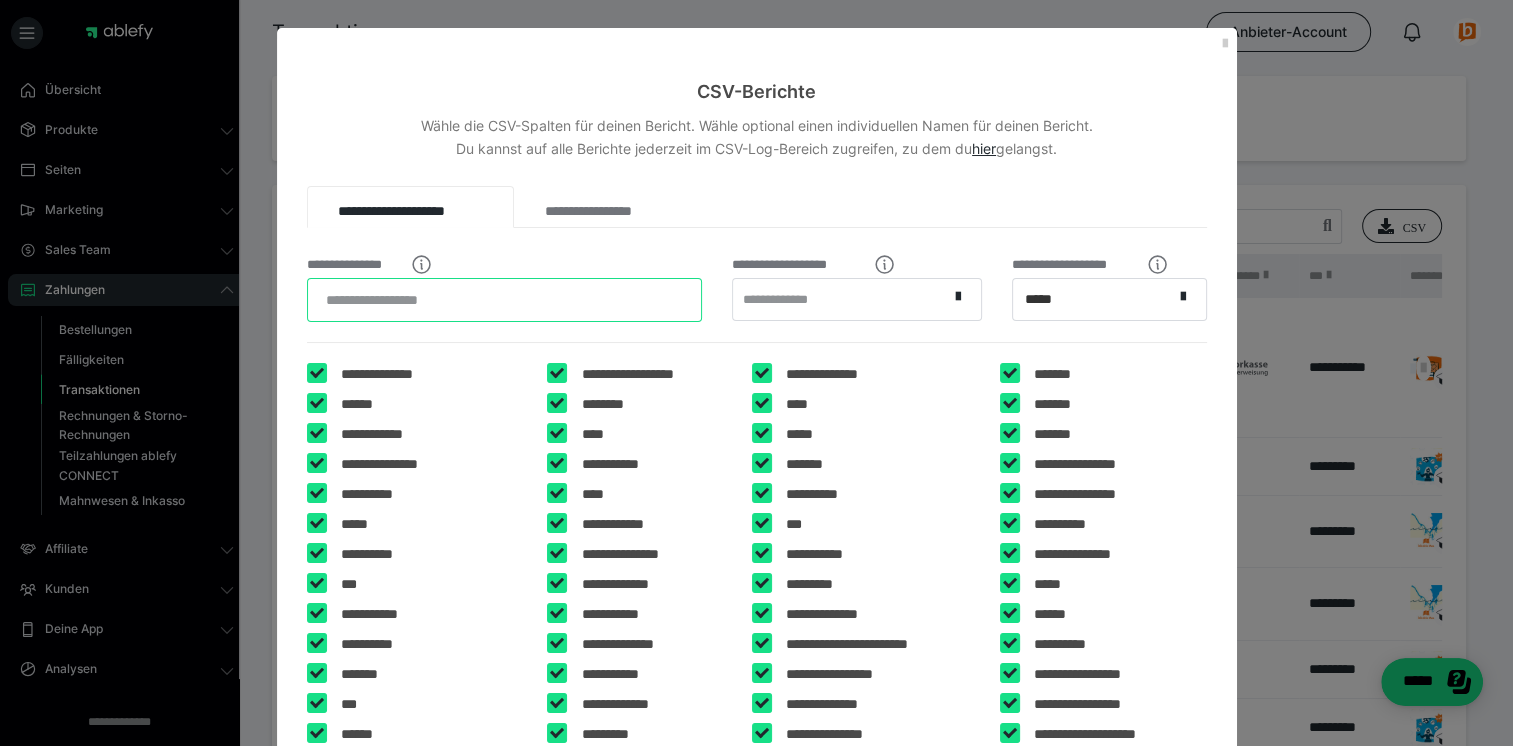 click on "**********" at bounding box center [505, 300] 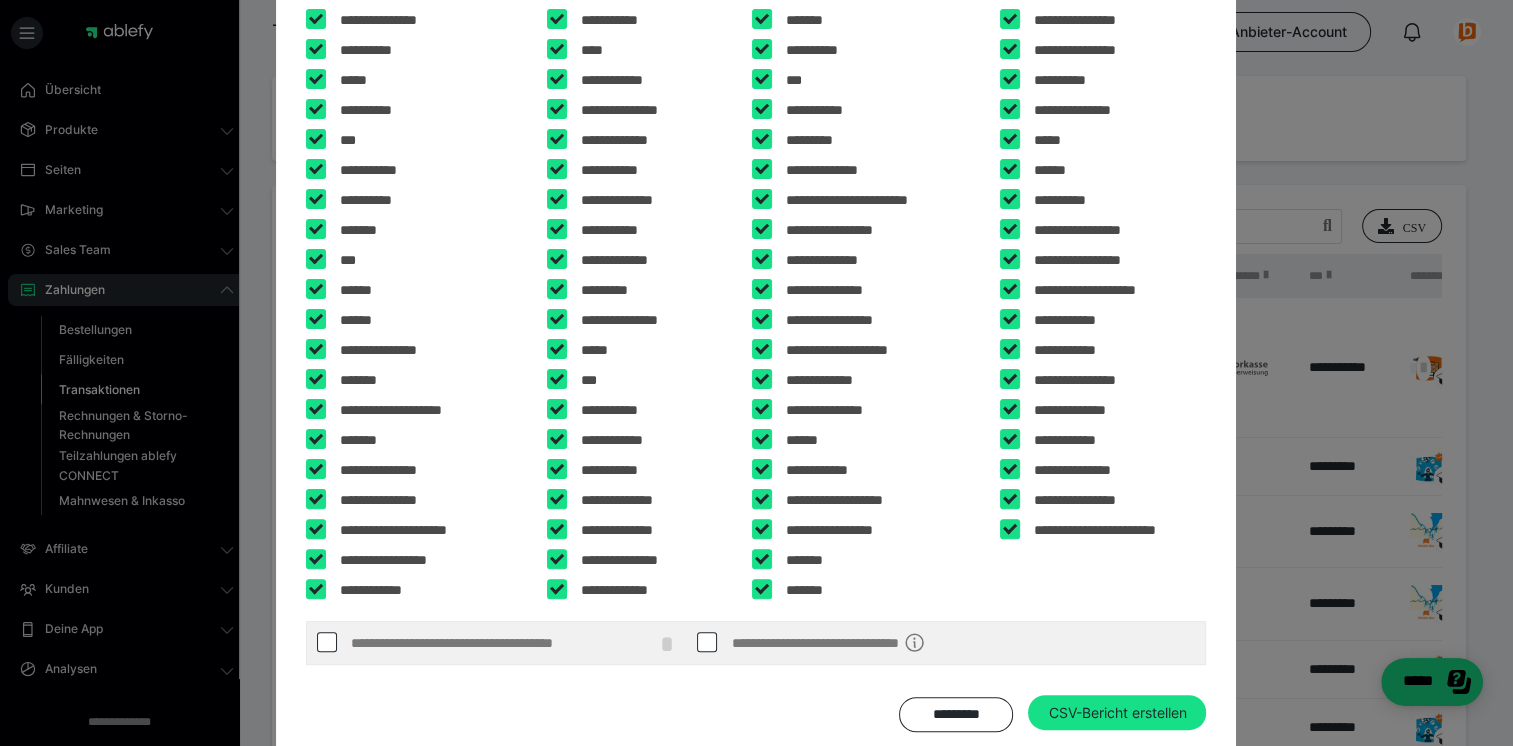 scroll, scrollTop: 480, scrollLeft: 0, axis: vertical 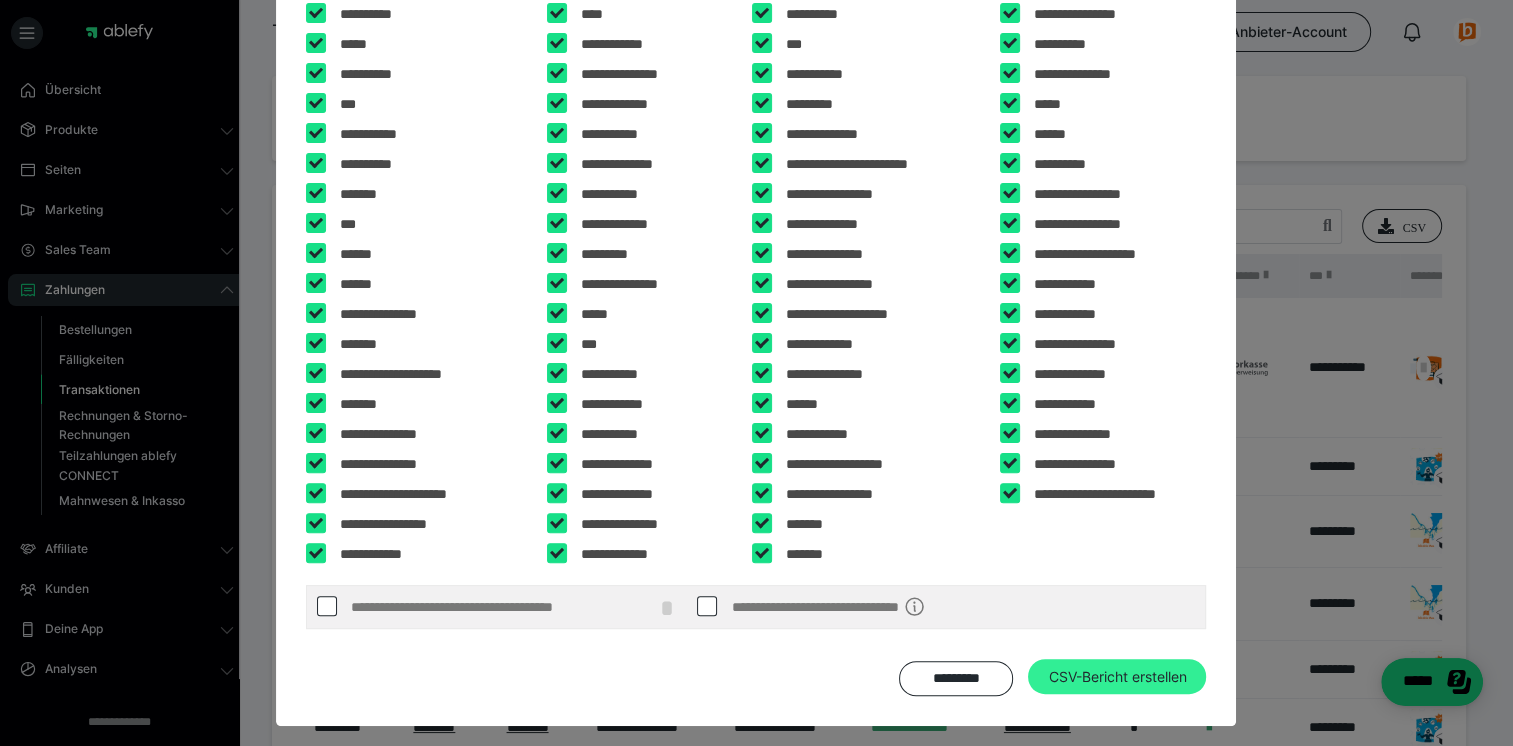 type on "**********" 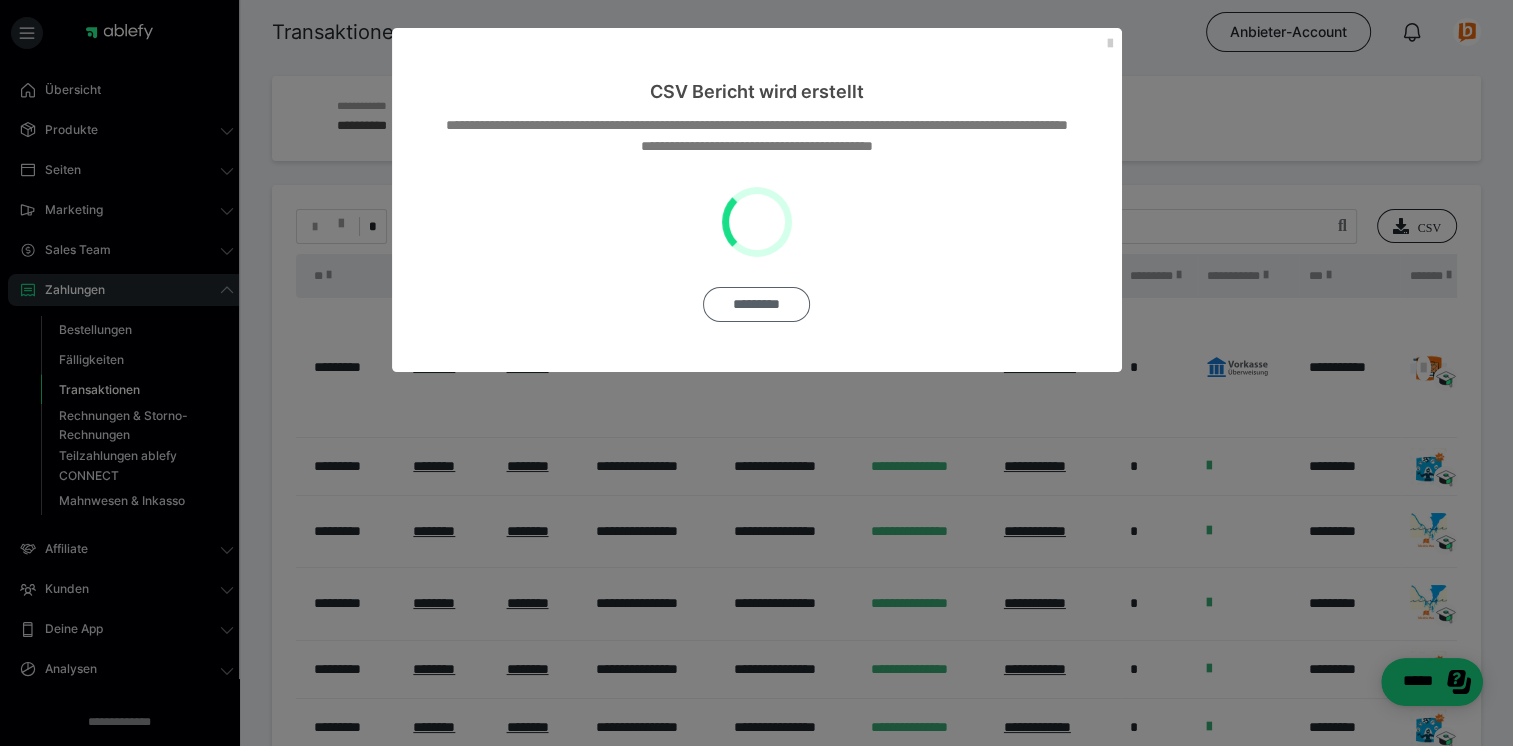 click on "*********" at bounding box center [756, 304] 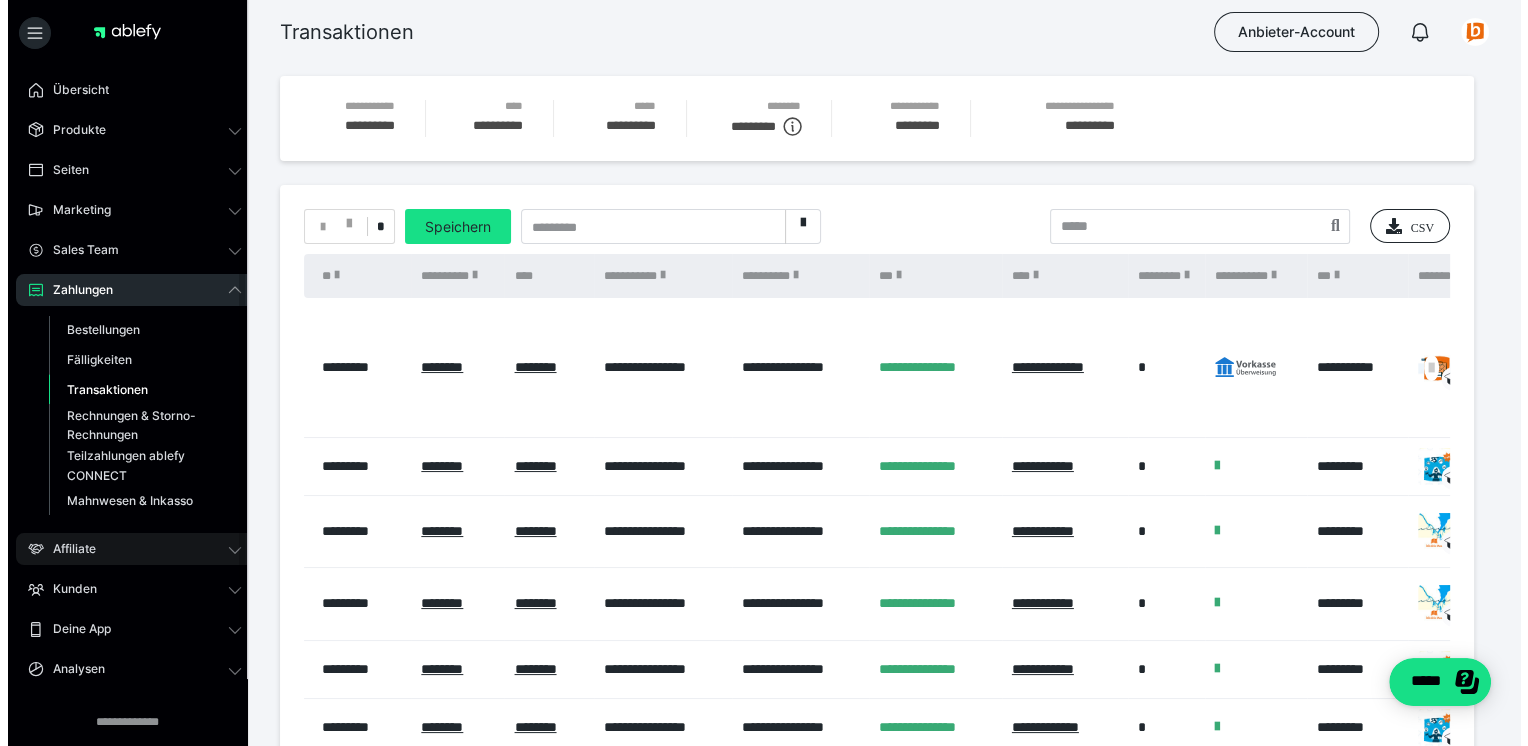 scroll, scrollTop: 212, scrollLeft: 0, axis: vertical 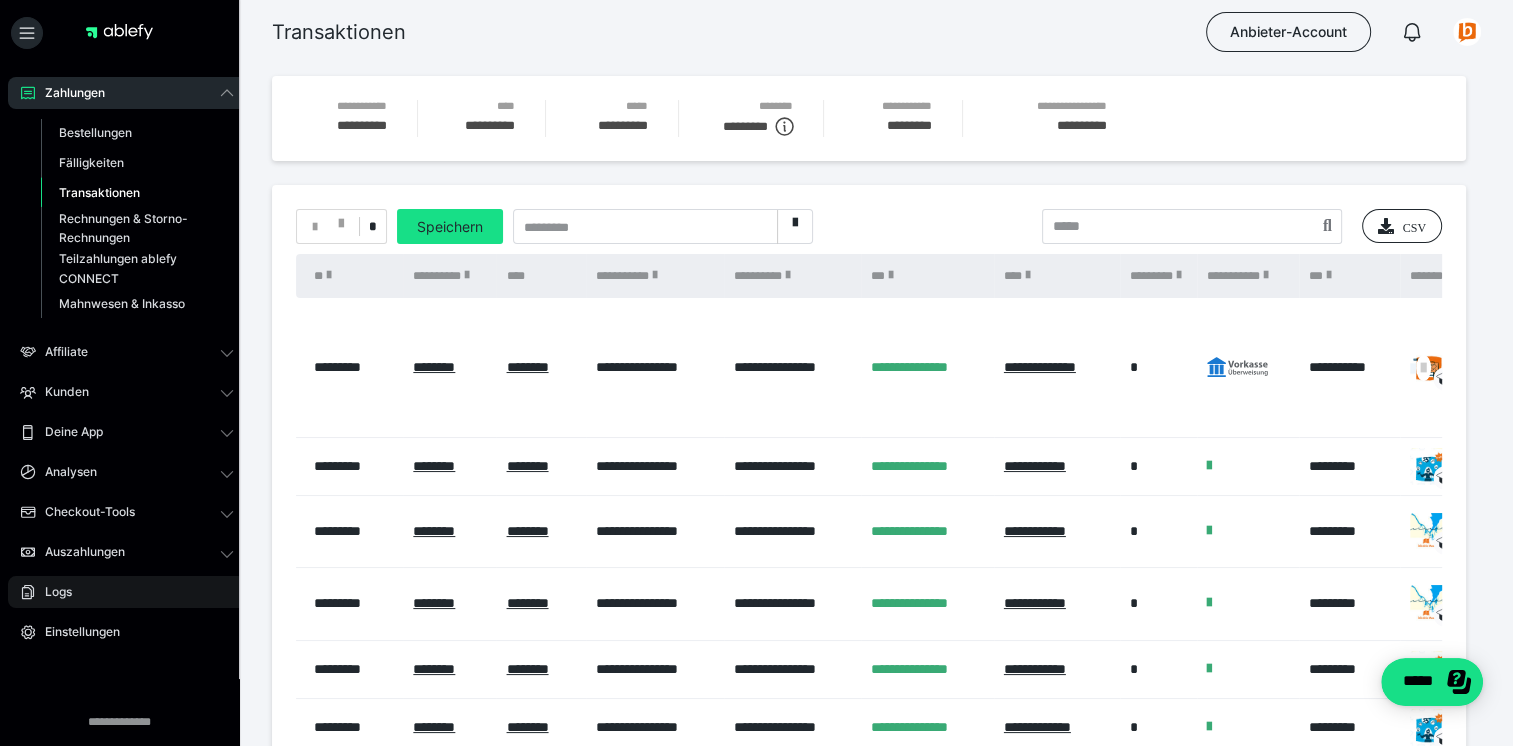 click on "Logs" at bounding box center (127, 592) 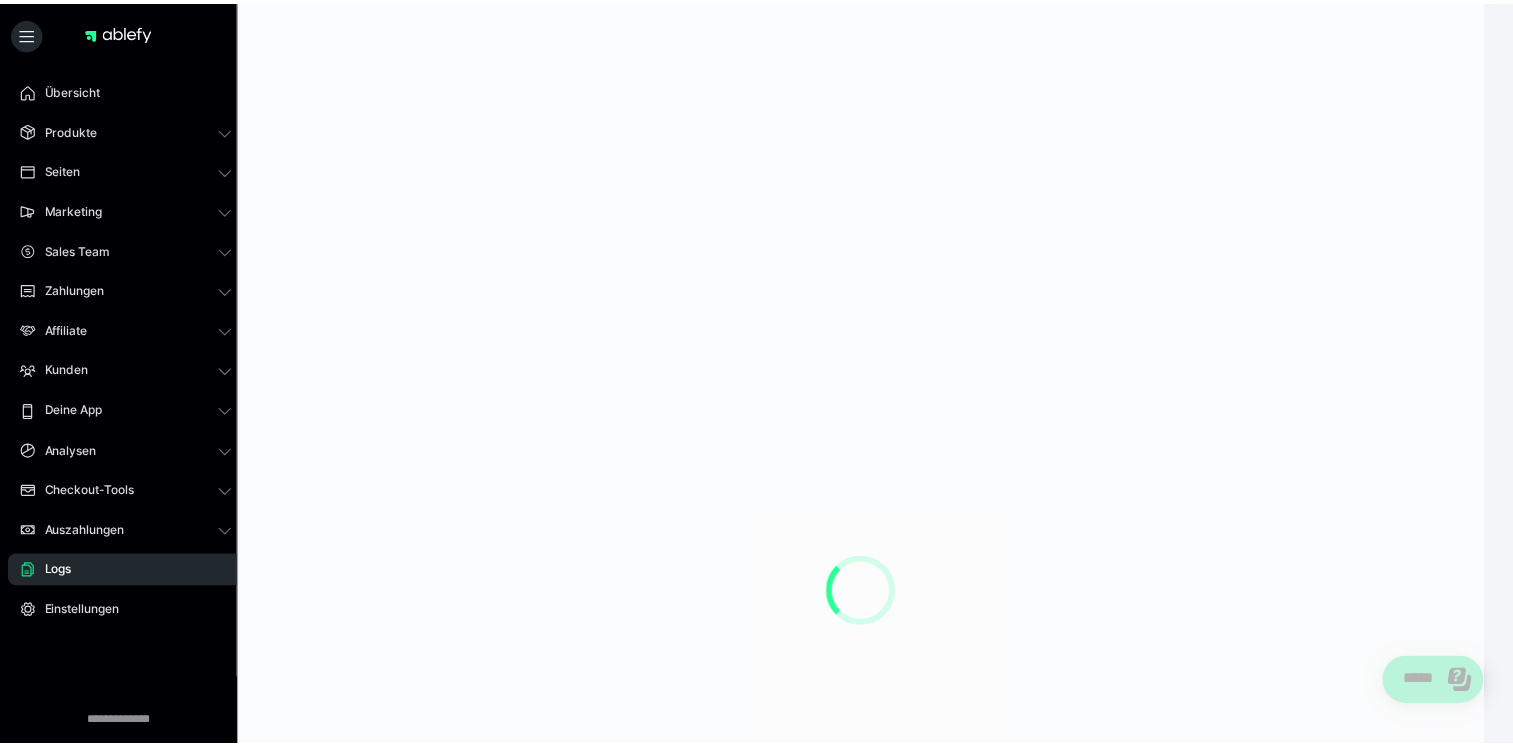 scroll, scrollTop: 0, scrollLeft: 0, axis: both 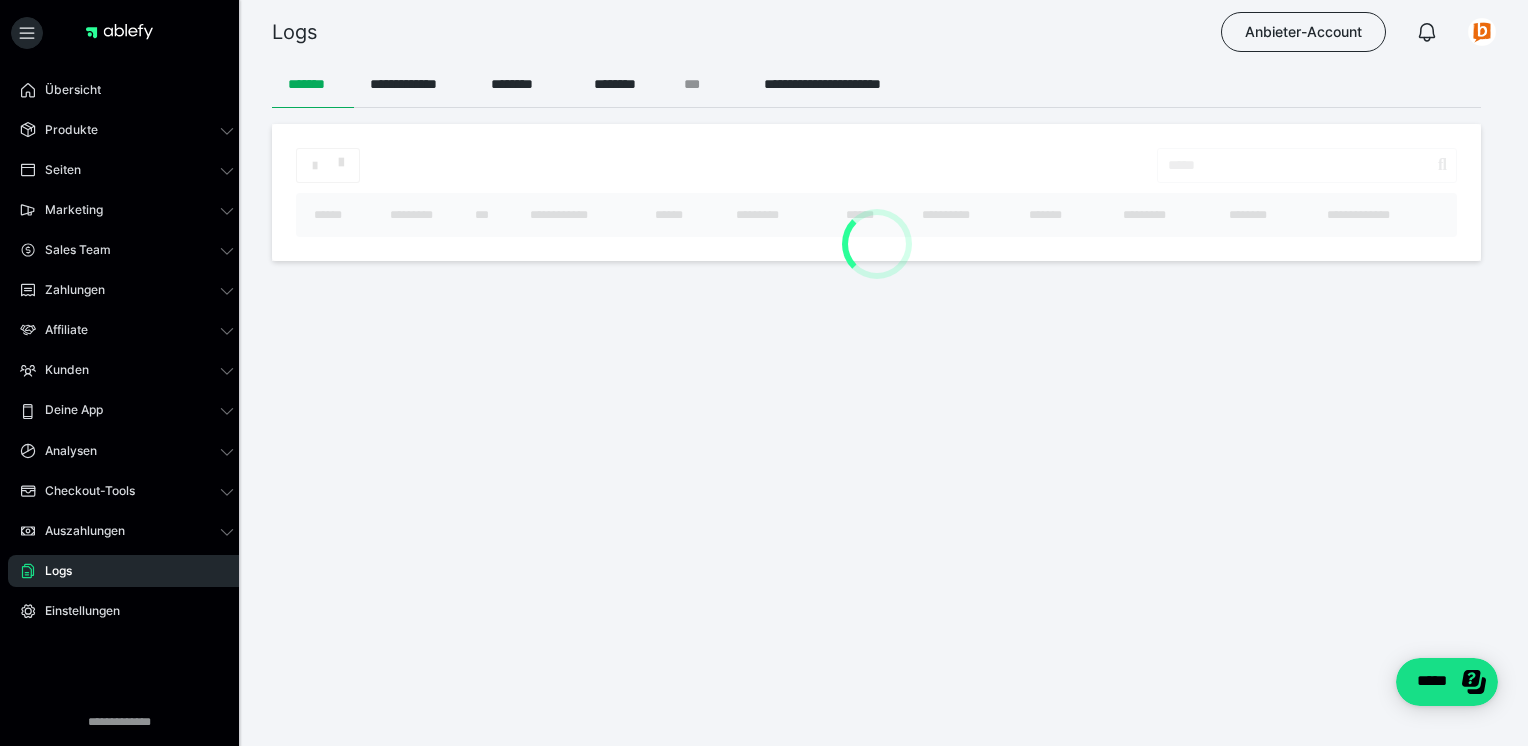 click on "***" at bounding box center [708, 84] 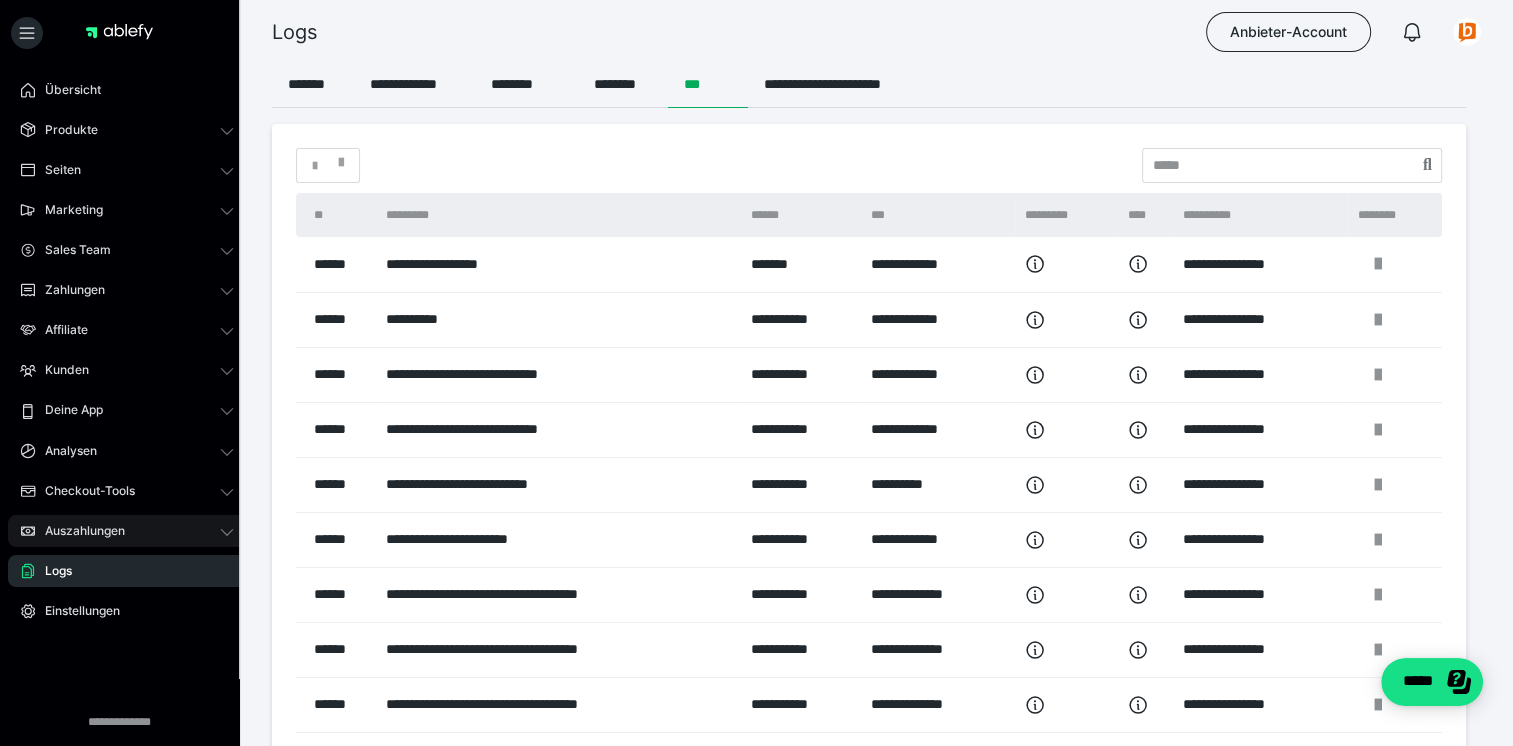 click on "Auszahlungen" at bounding box center (78, 531) 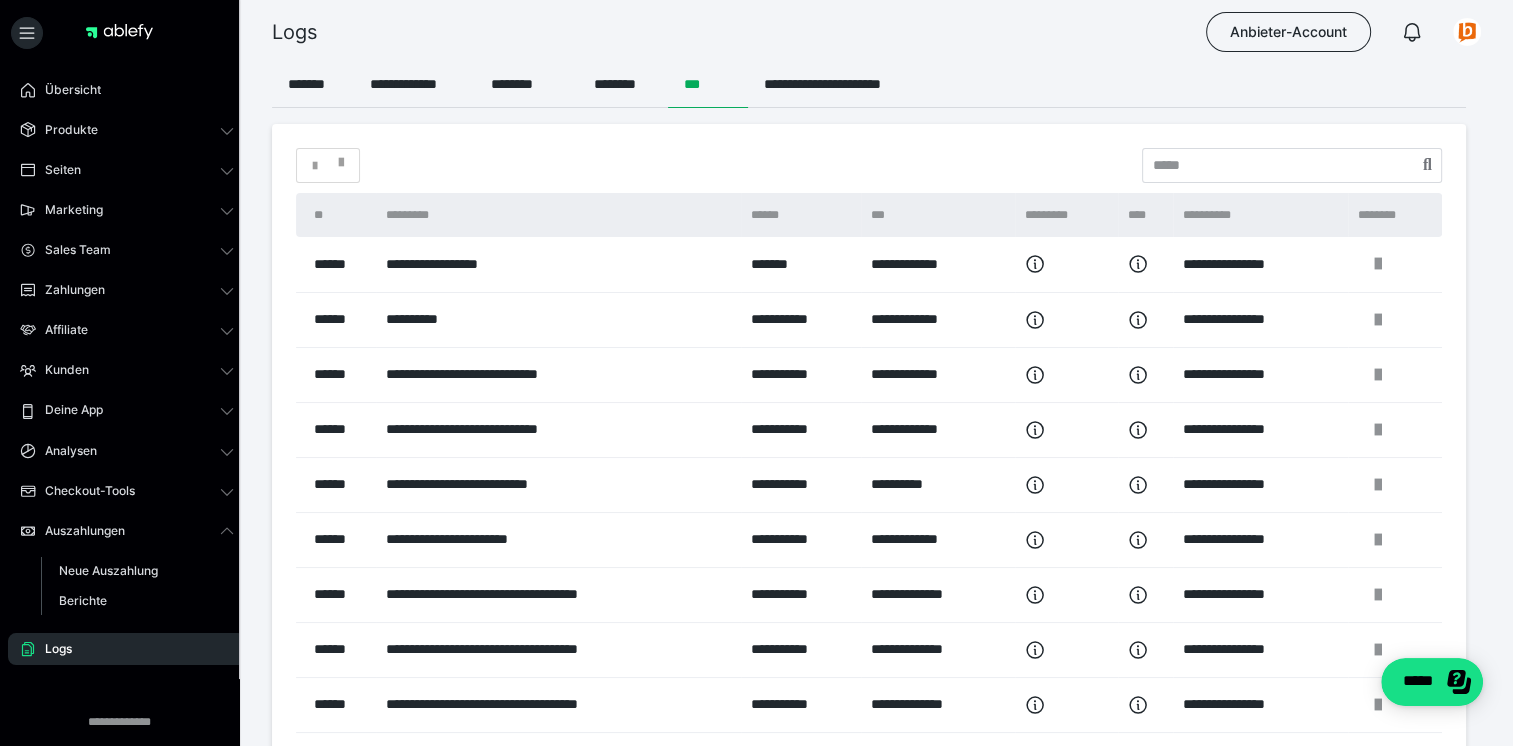 click on "Logs" at bounding box center (51, 649) 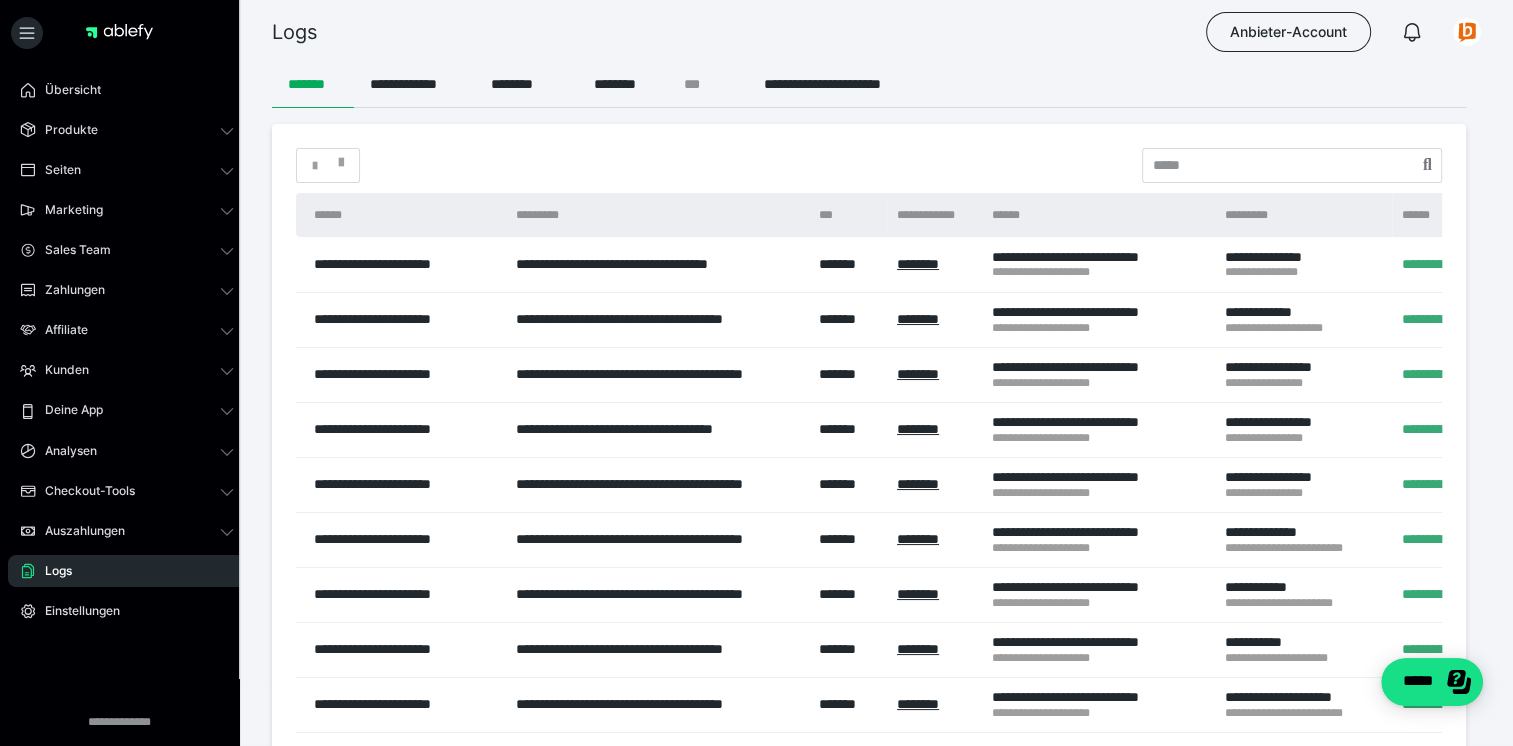 click on "***" at bounding box center [708, 84] 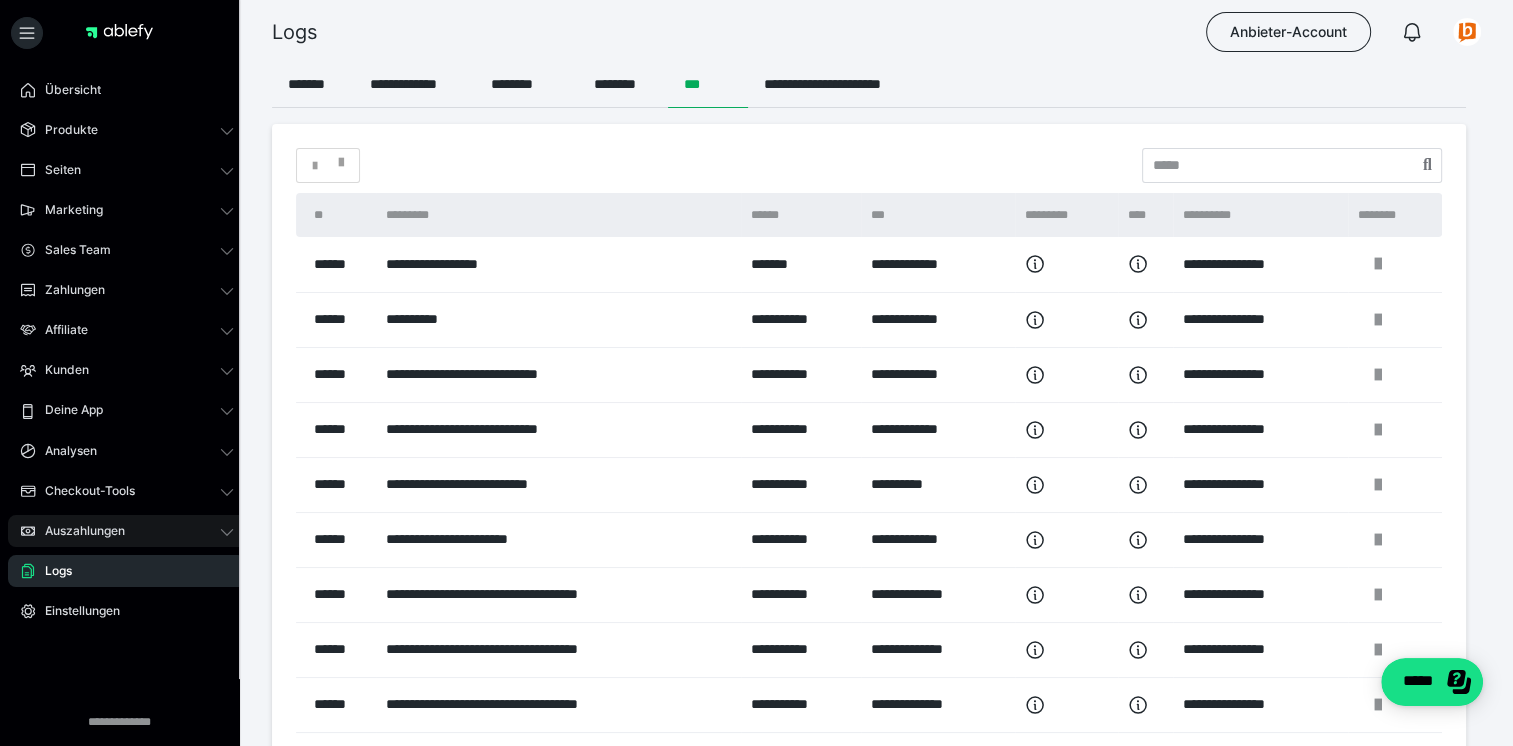 click on "Auszahlungen" at bounding box center [78, 531] 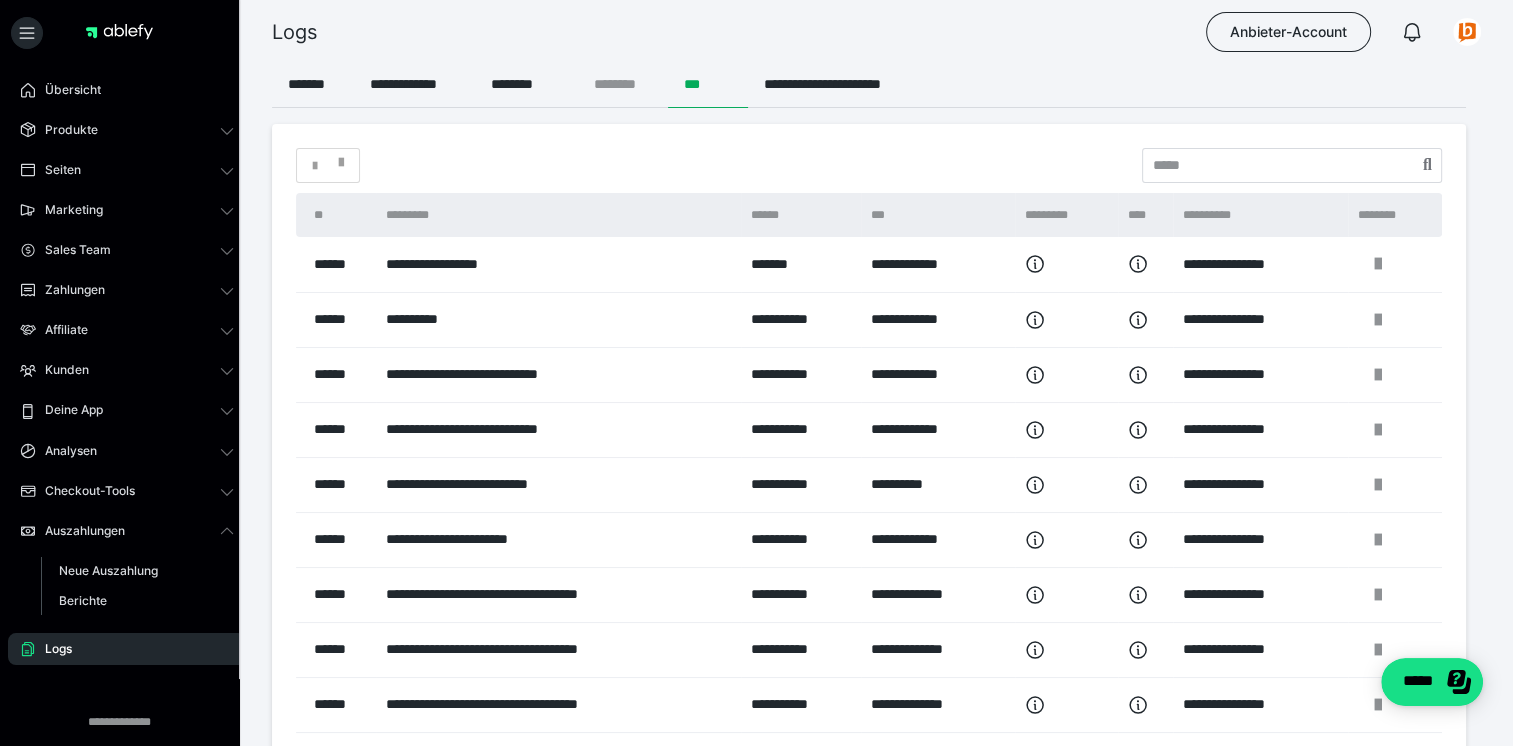 click on "********" at bounding box center [623, 84] 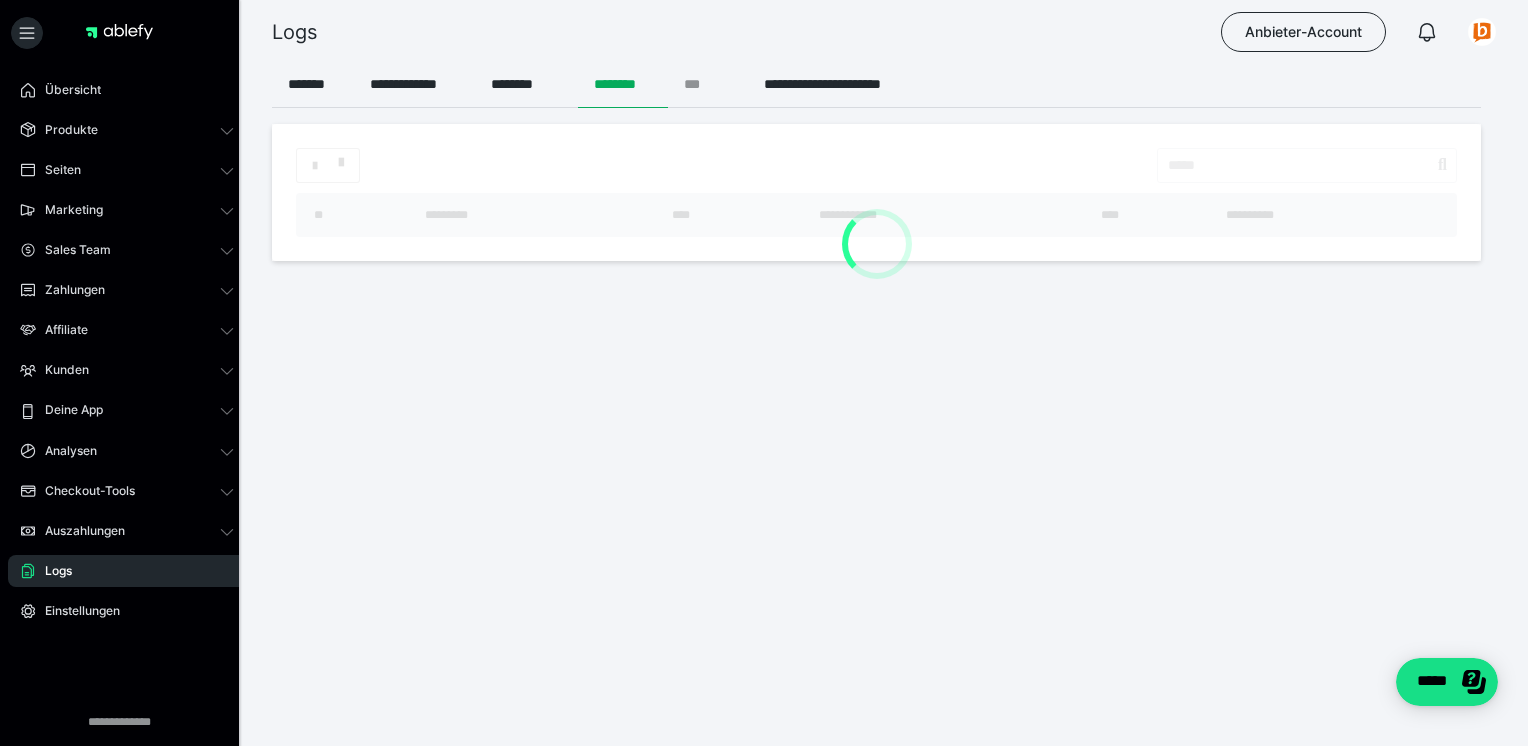 click on "***" at bounding box center (708, 84) 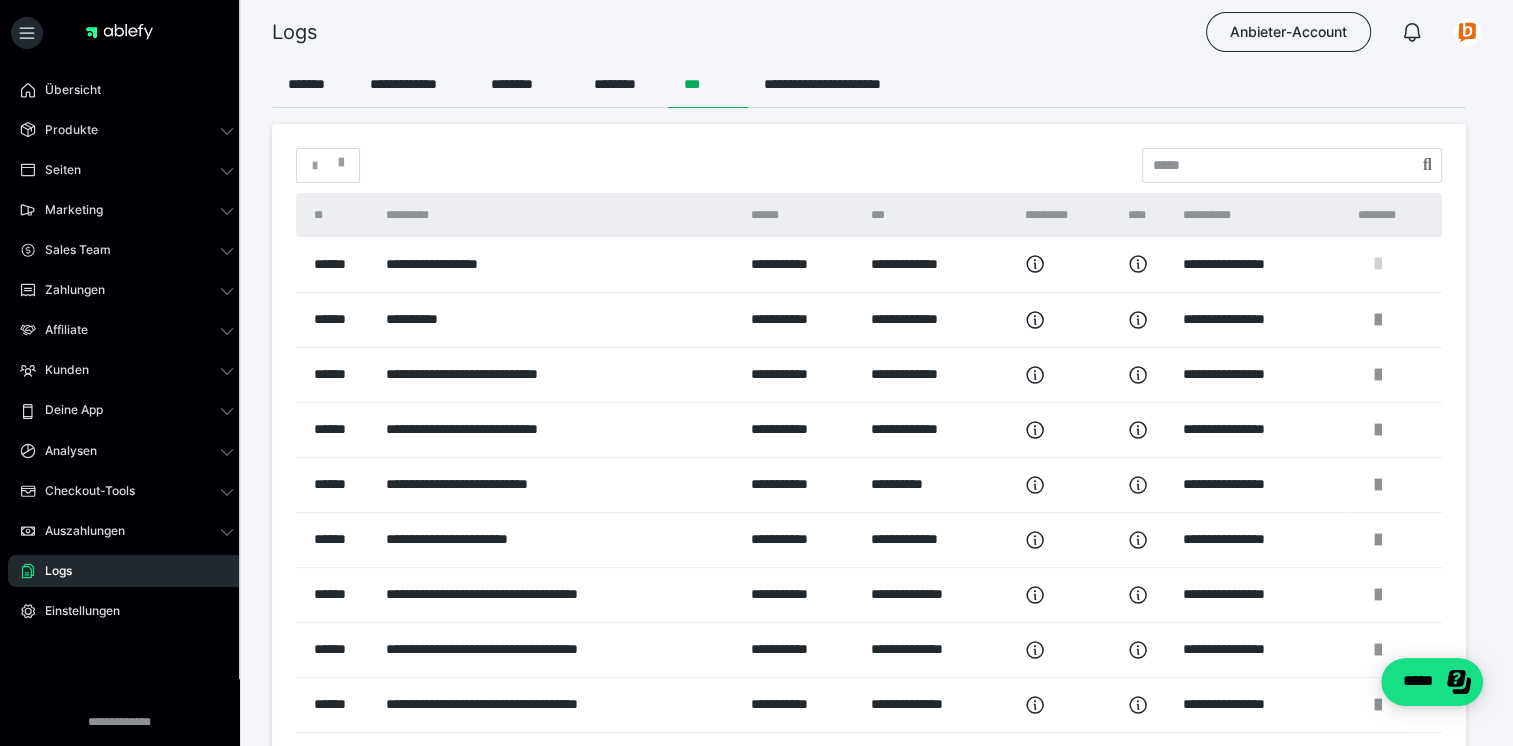 click at bounding box center [1378, 264] 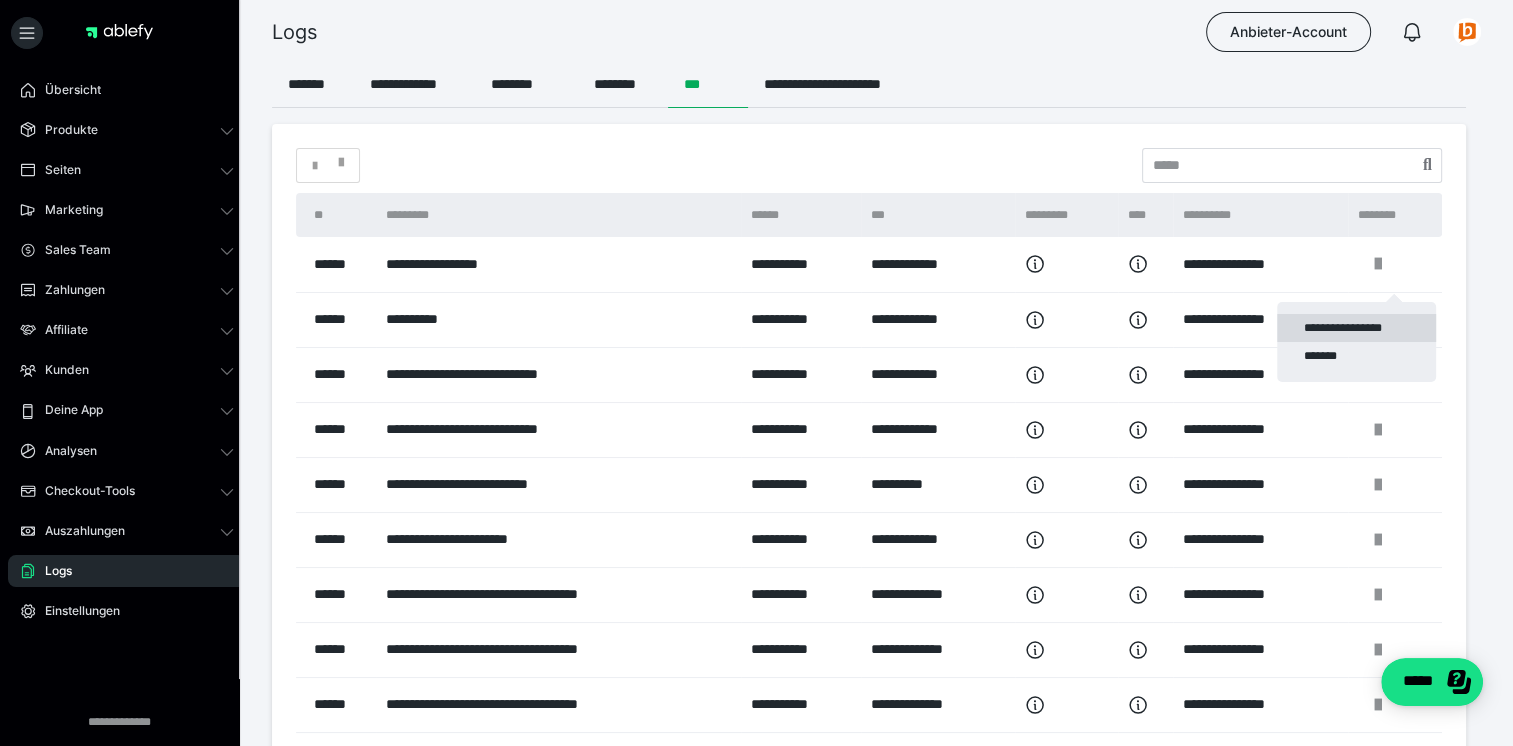 click on "**********" at bounding box center (1356, 328) 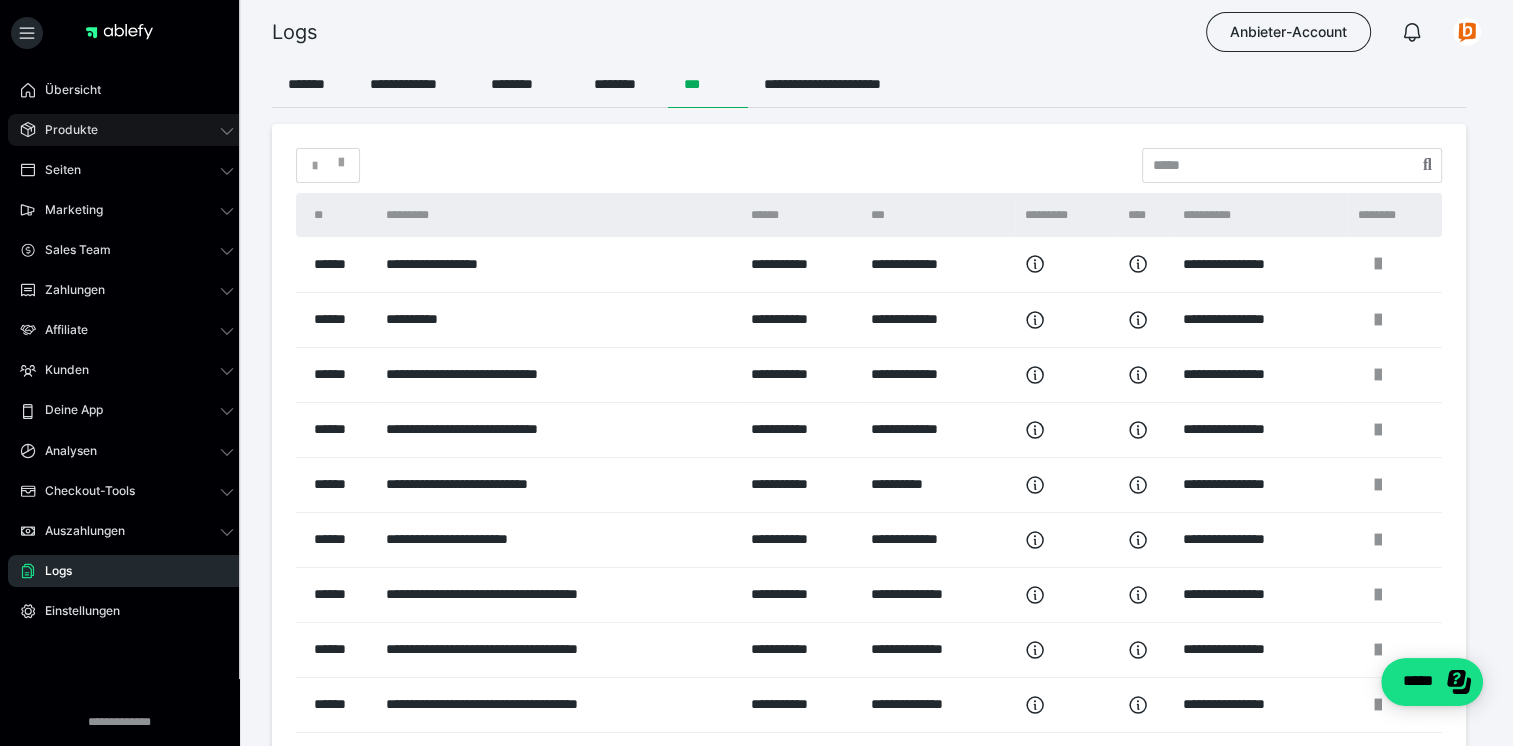 click on "Produkte" at bounding box center [64, 130] 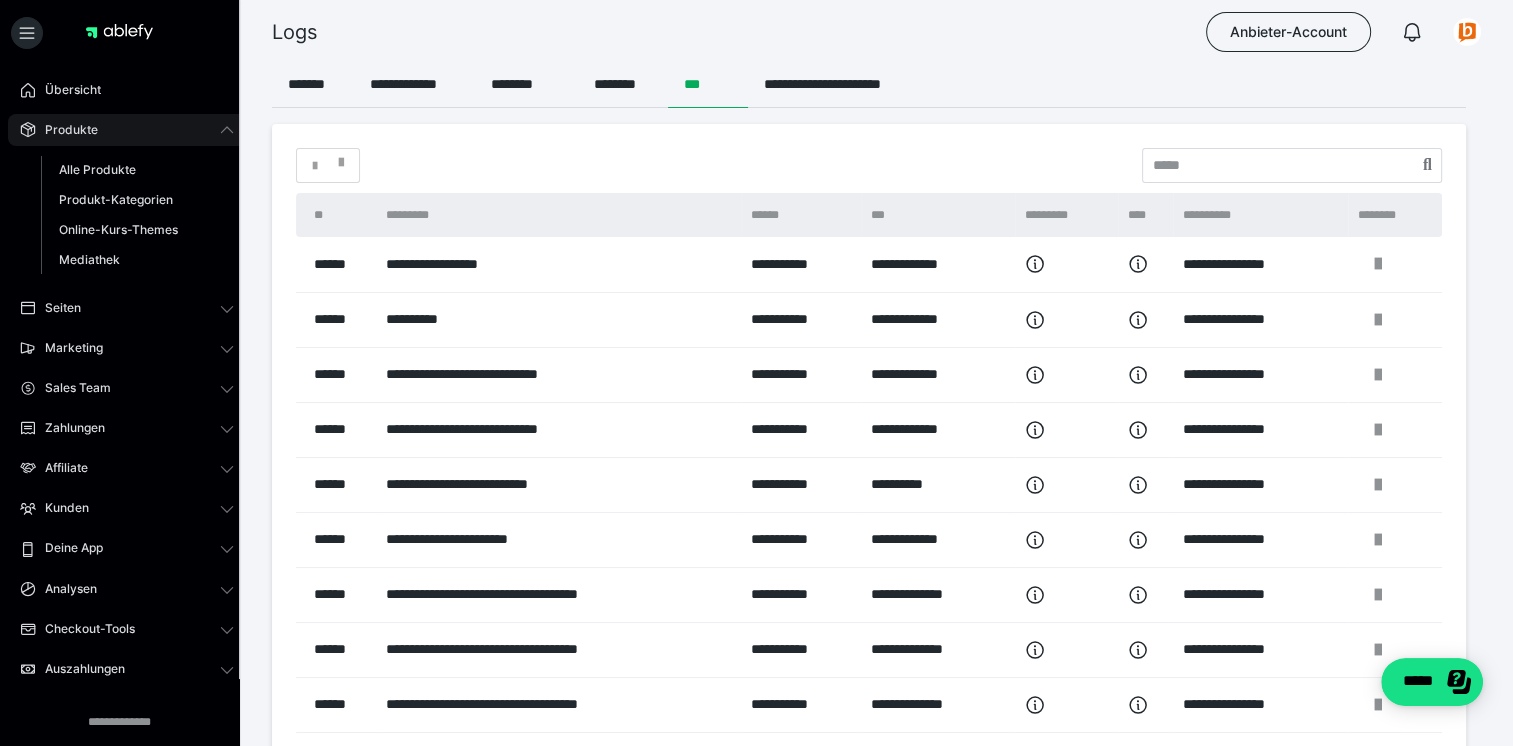click on "Produkte" at bounding box center [64, 130] 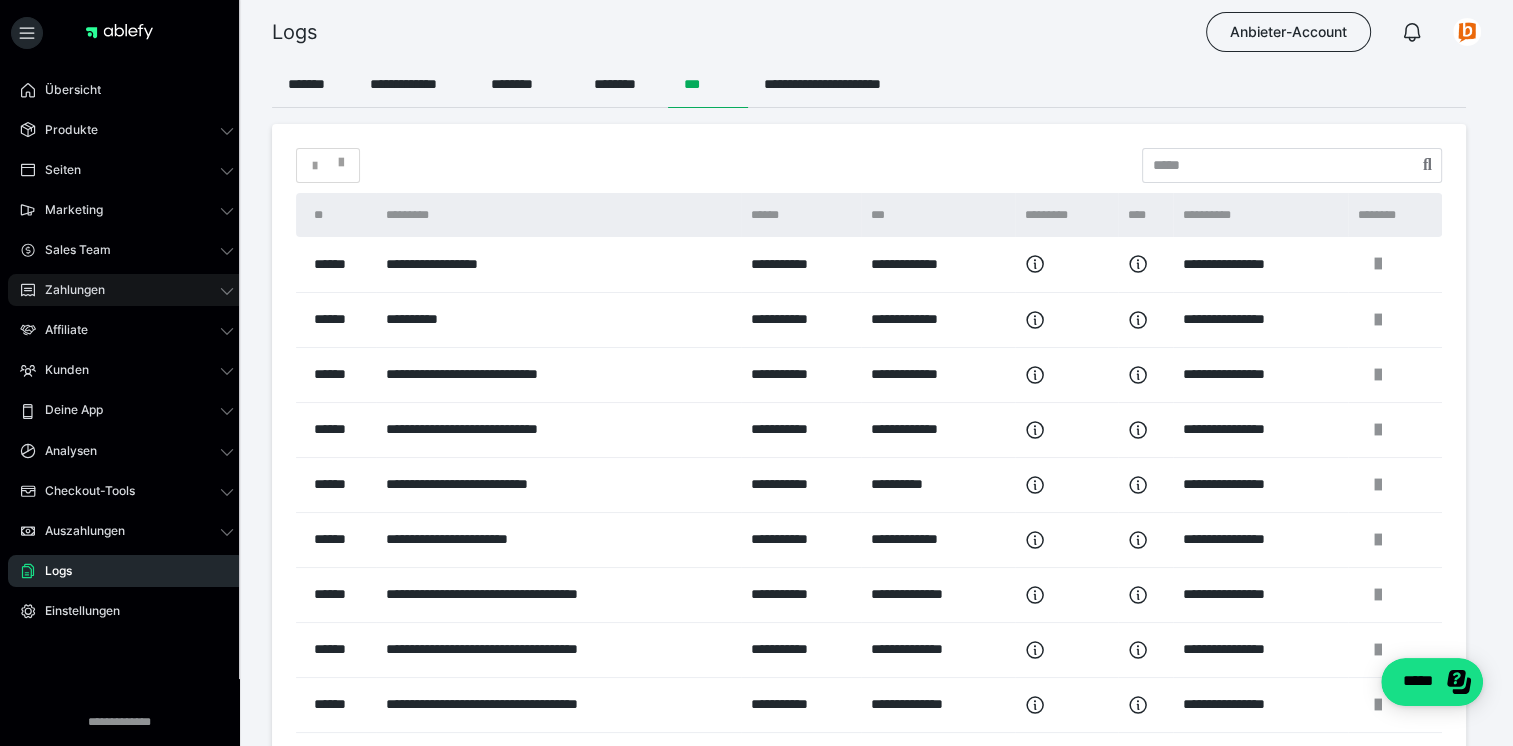 click on "Zahlungen" at bounding box center [68, 290] 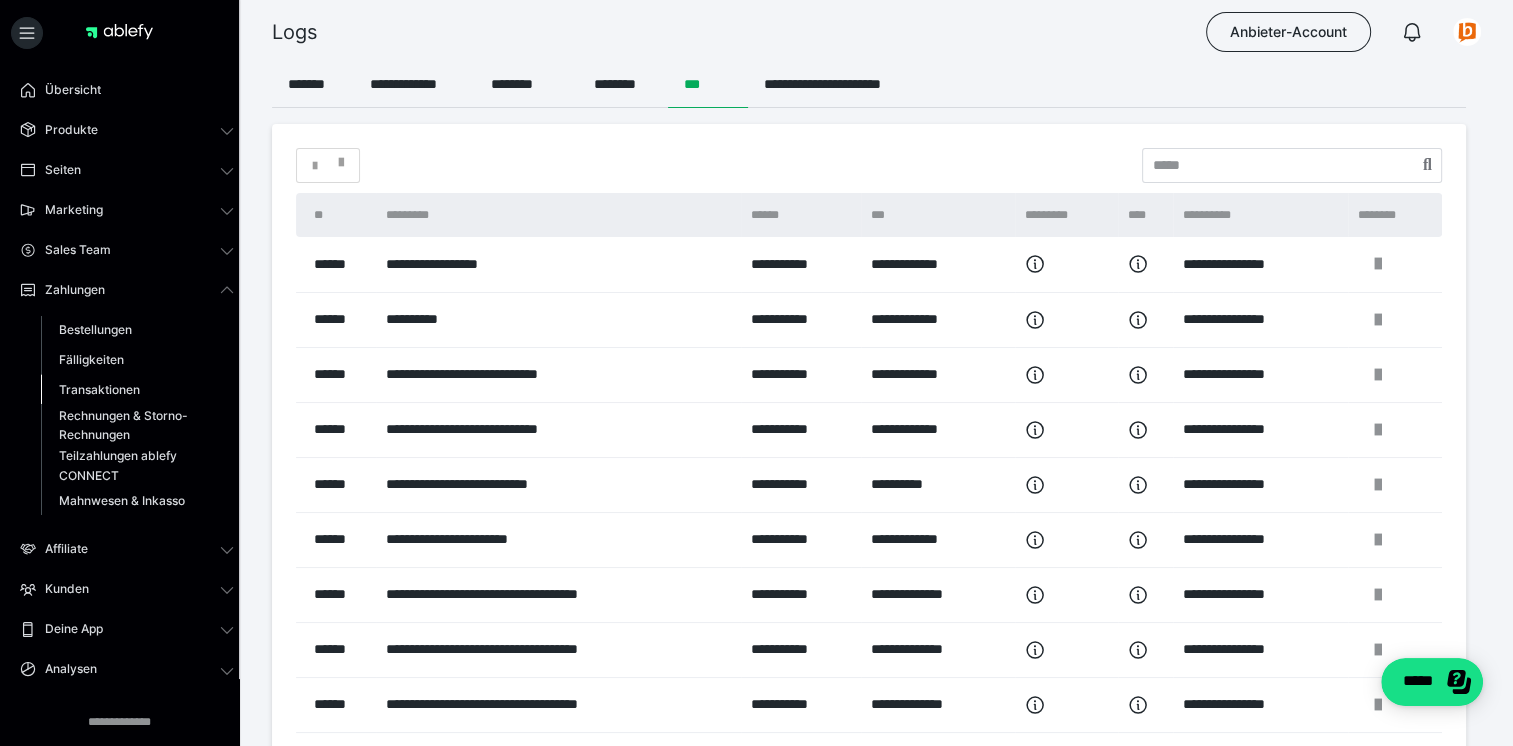 click on "Transaktionen" at bounding box center [99, 389] 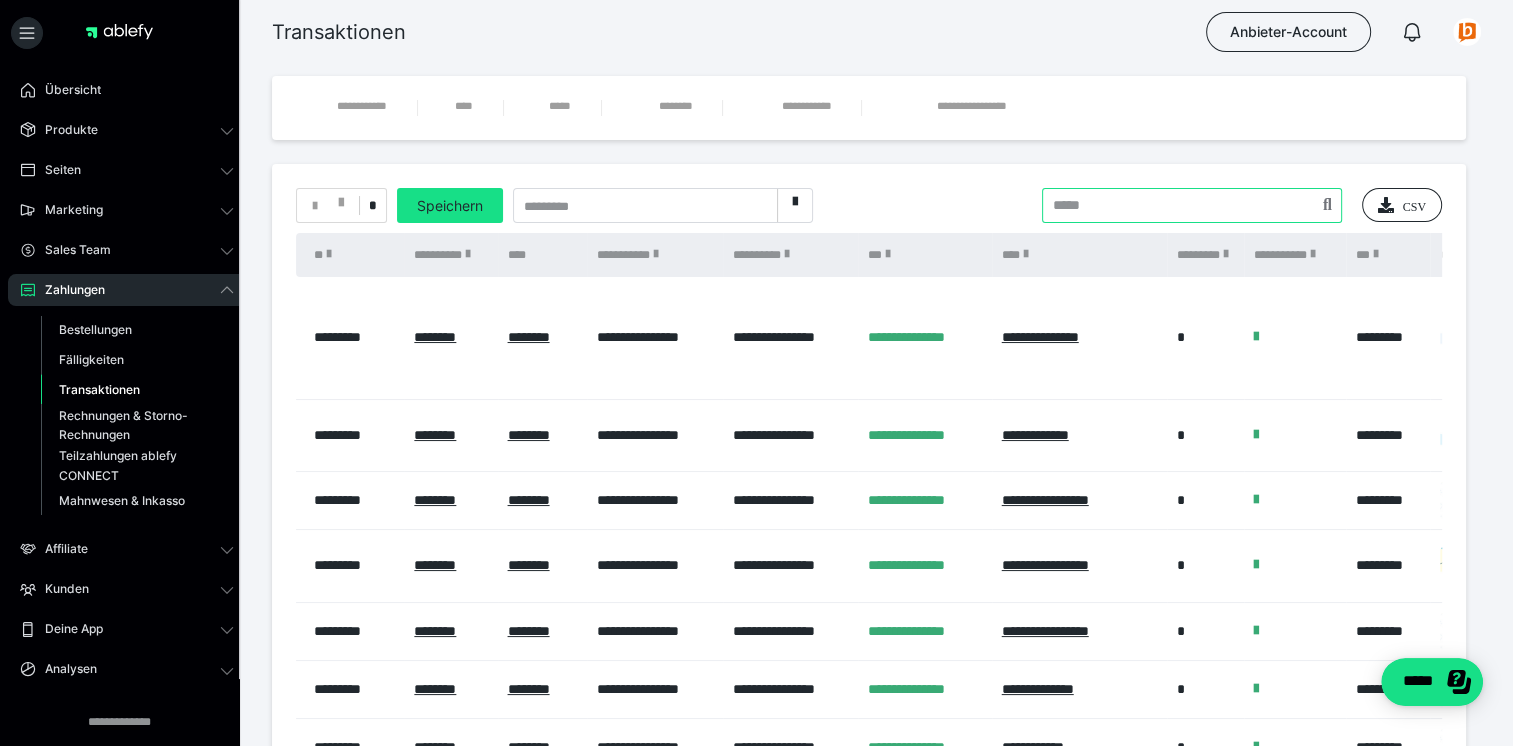 click at bounding box center [1192, 205] 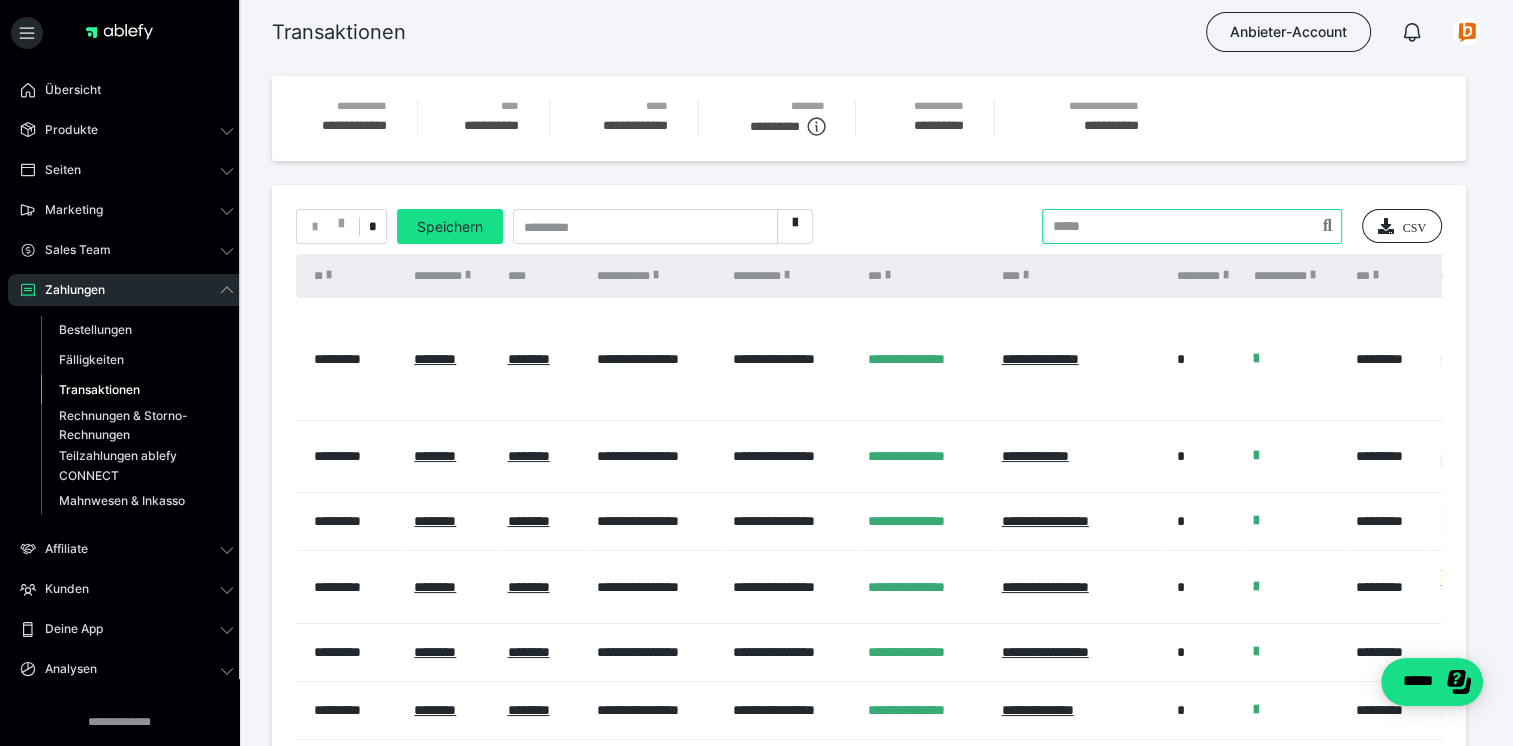 paste on "**********" 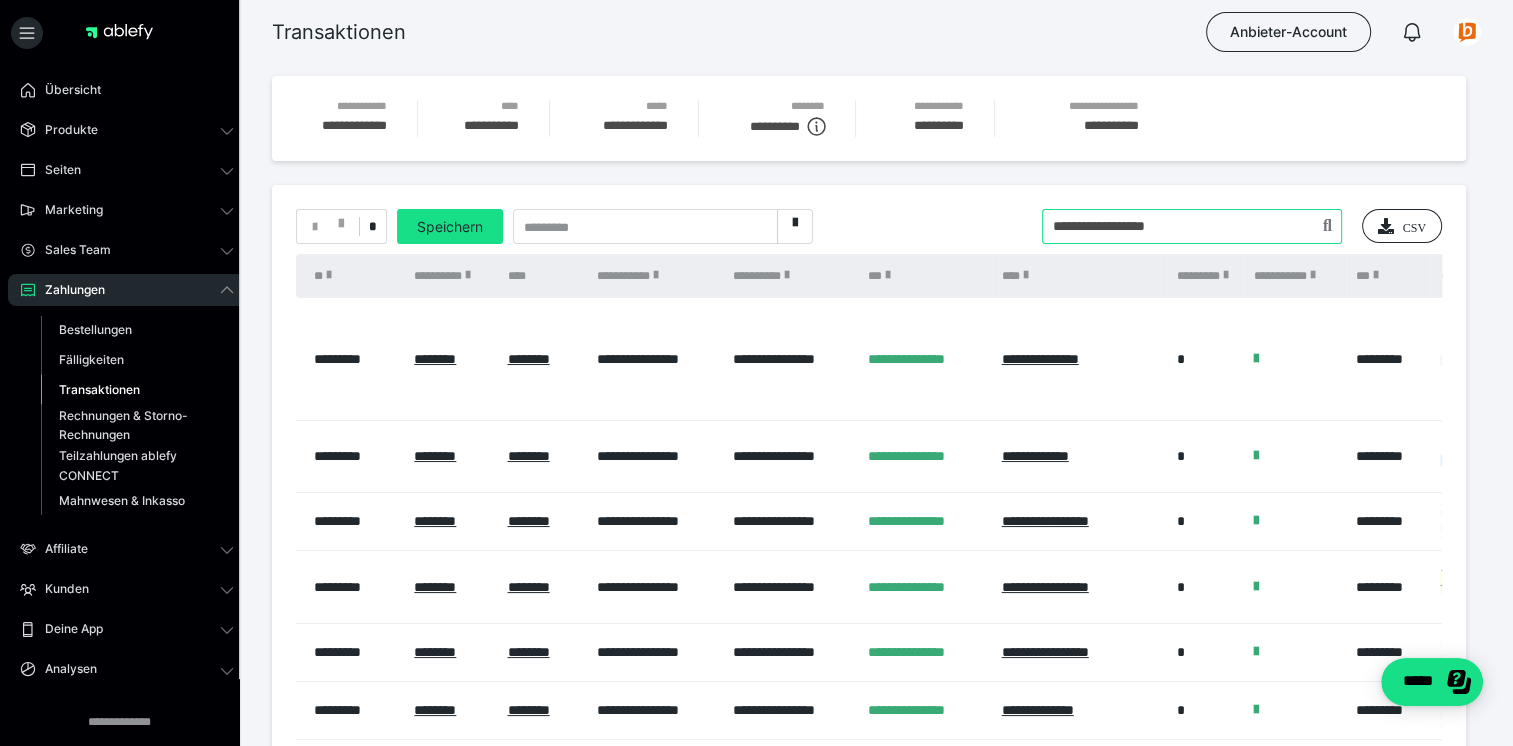 type on "**********" 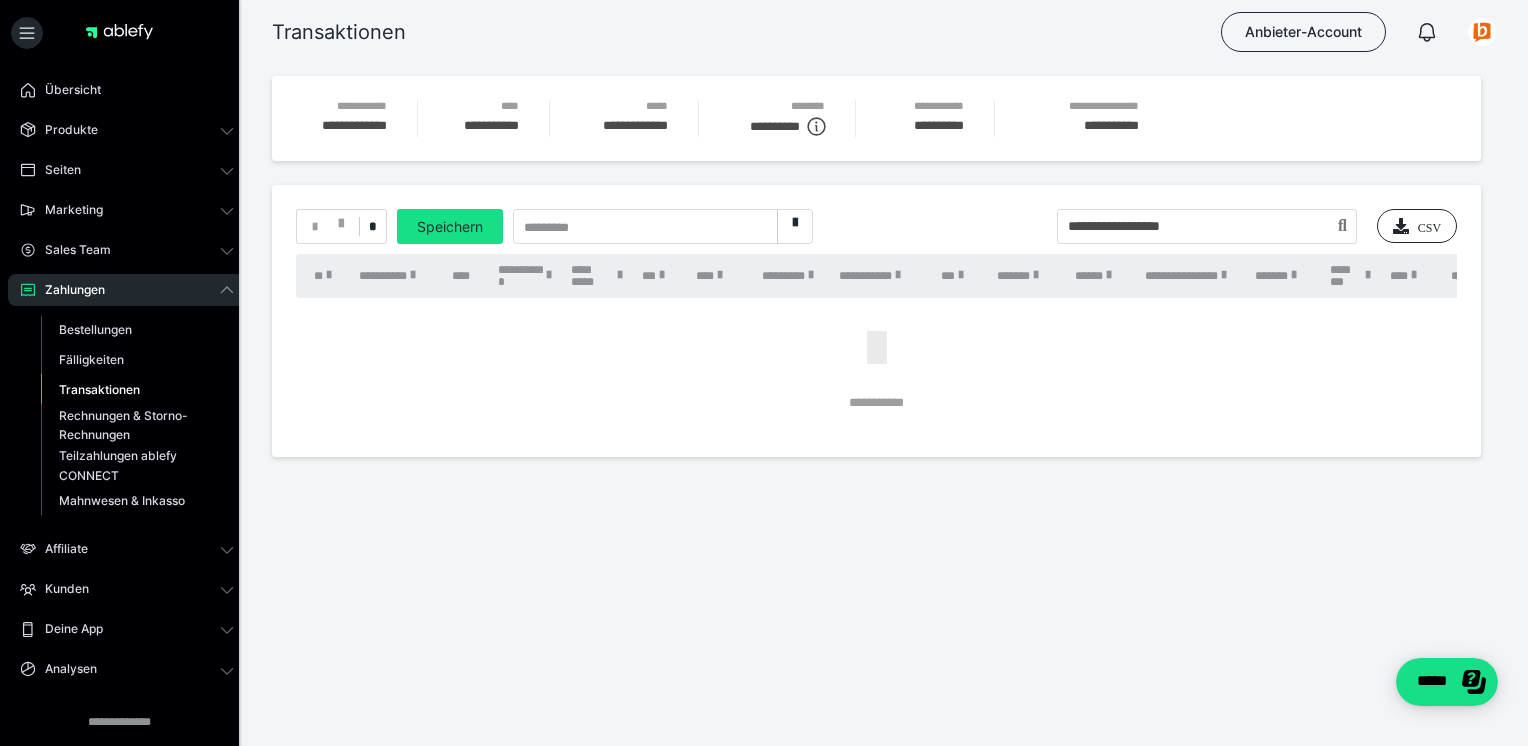 click on "Transaktionen" at bounding box center (99, 389) 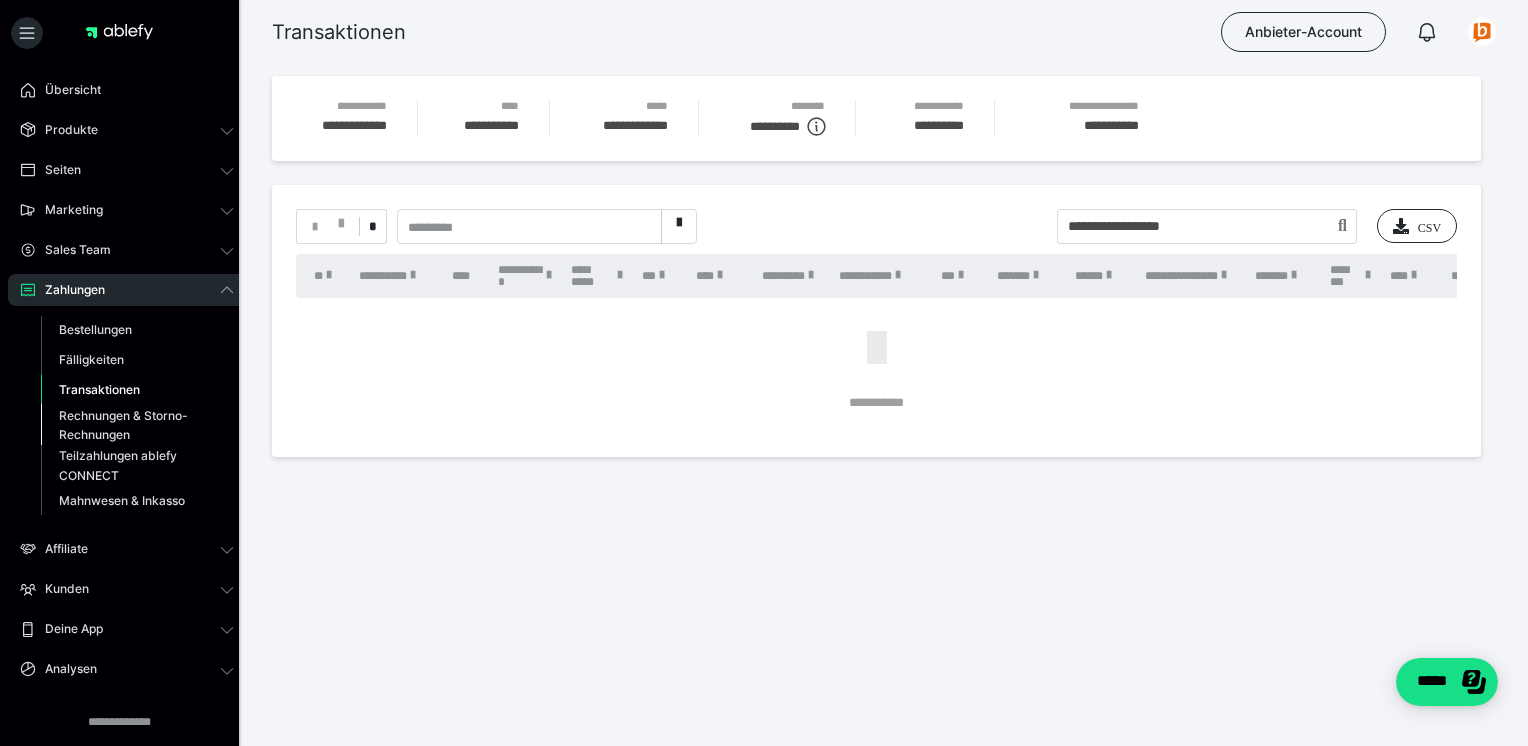 click on "Rechnungen & Storno-Rechnungen" at bounding box center [126, 425] 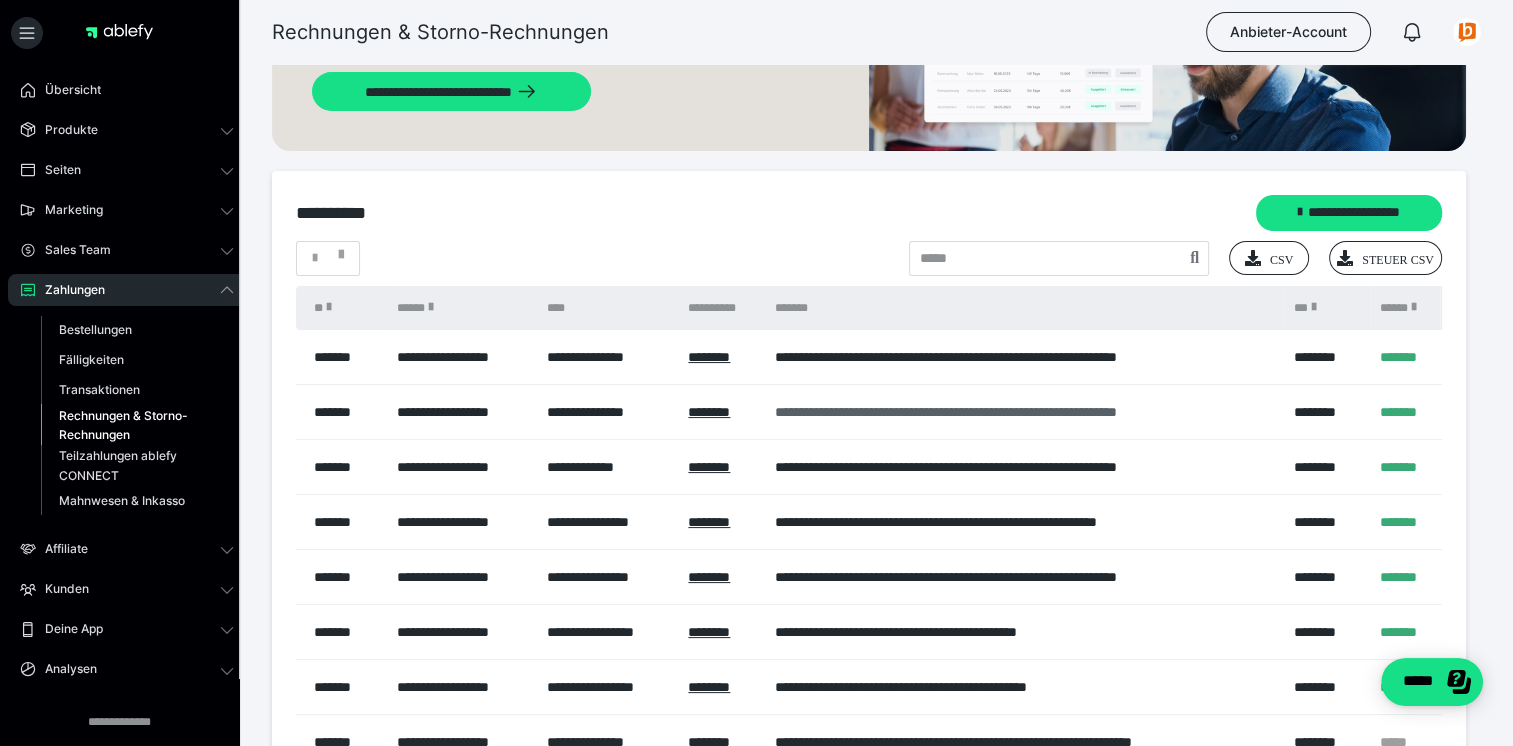 scroll, scrollTop: 200, scrollLeft: 0, axis: vertical 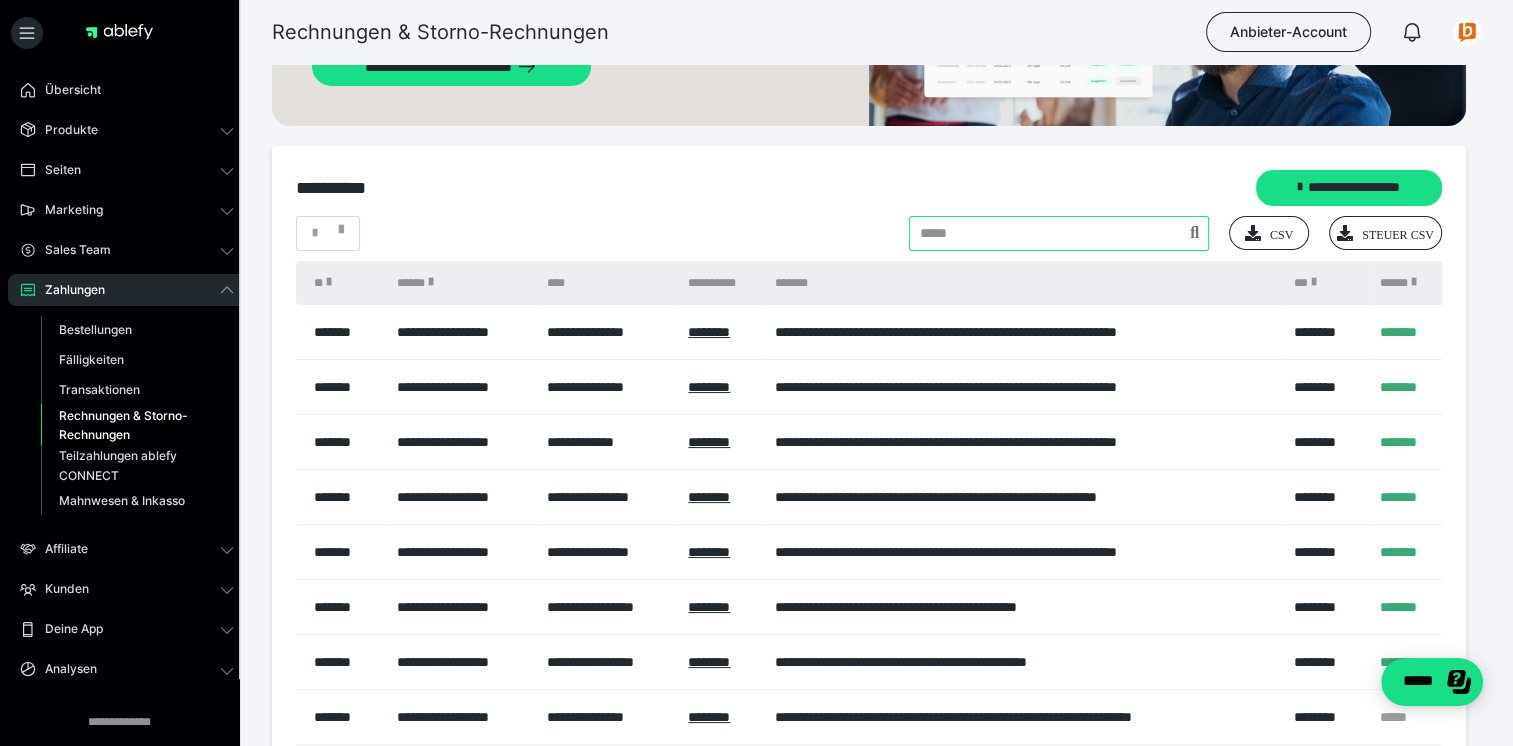 click at bounding box center (1059, 233) 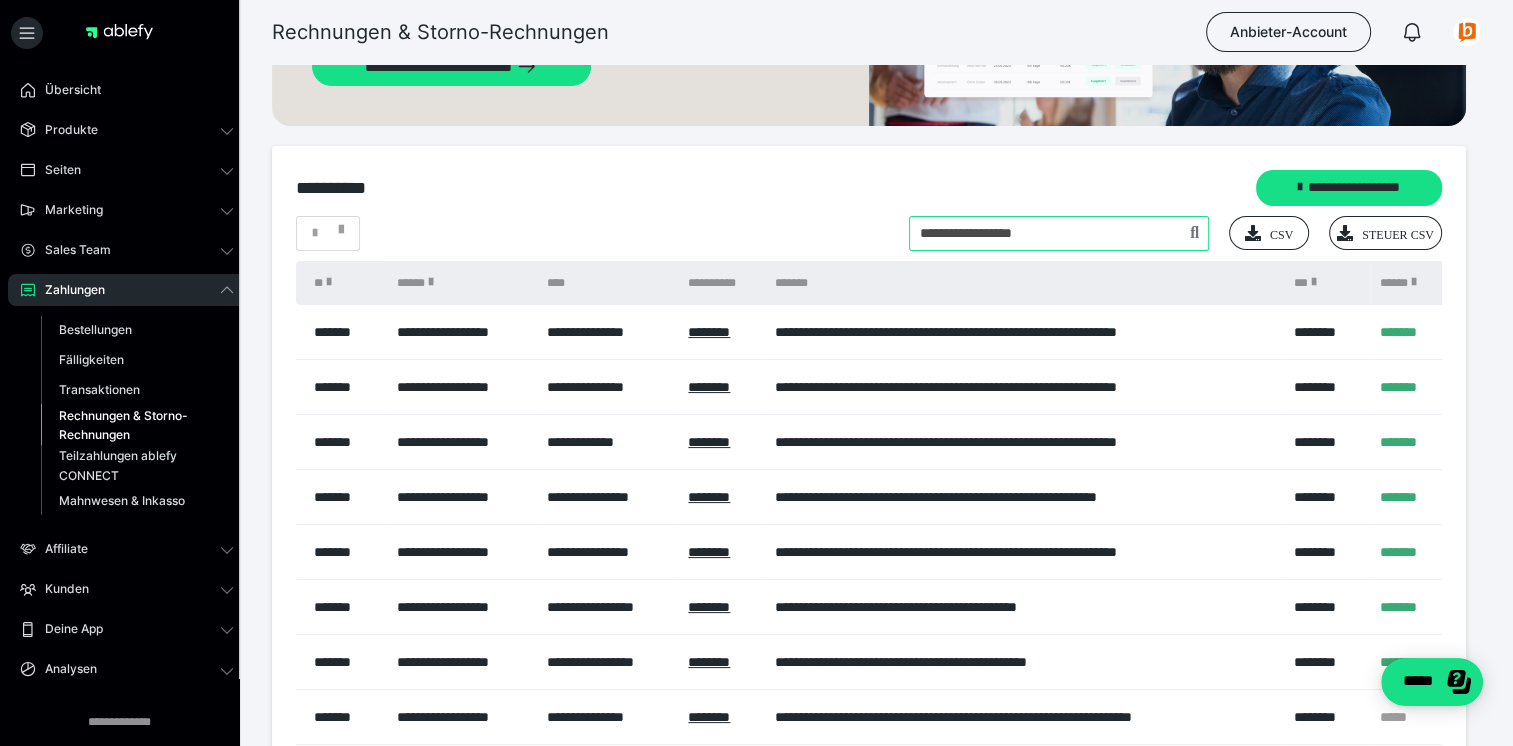 type on "**********" 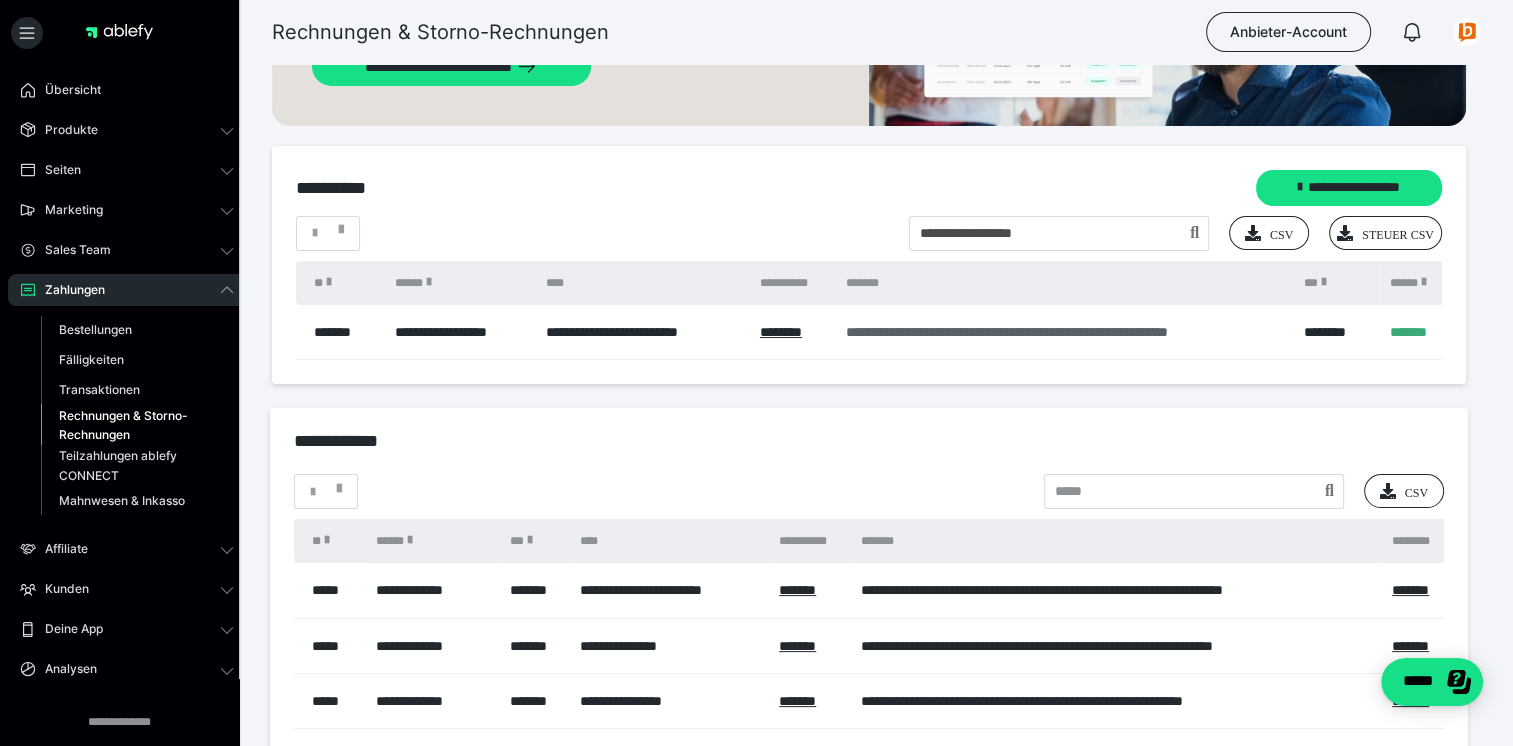 click on "**********" at bounding box center [1064, 332] 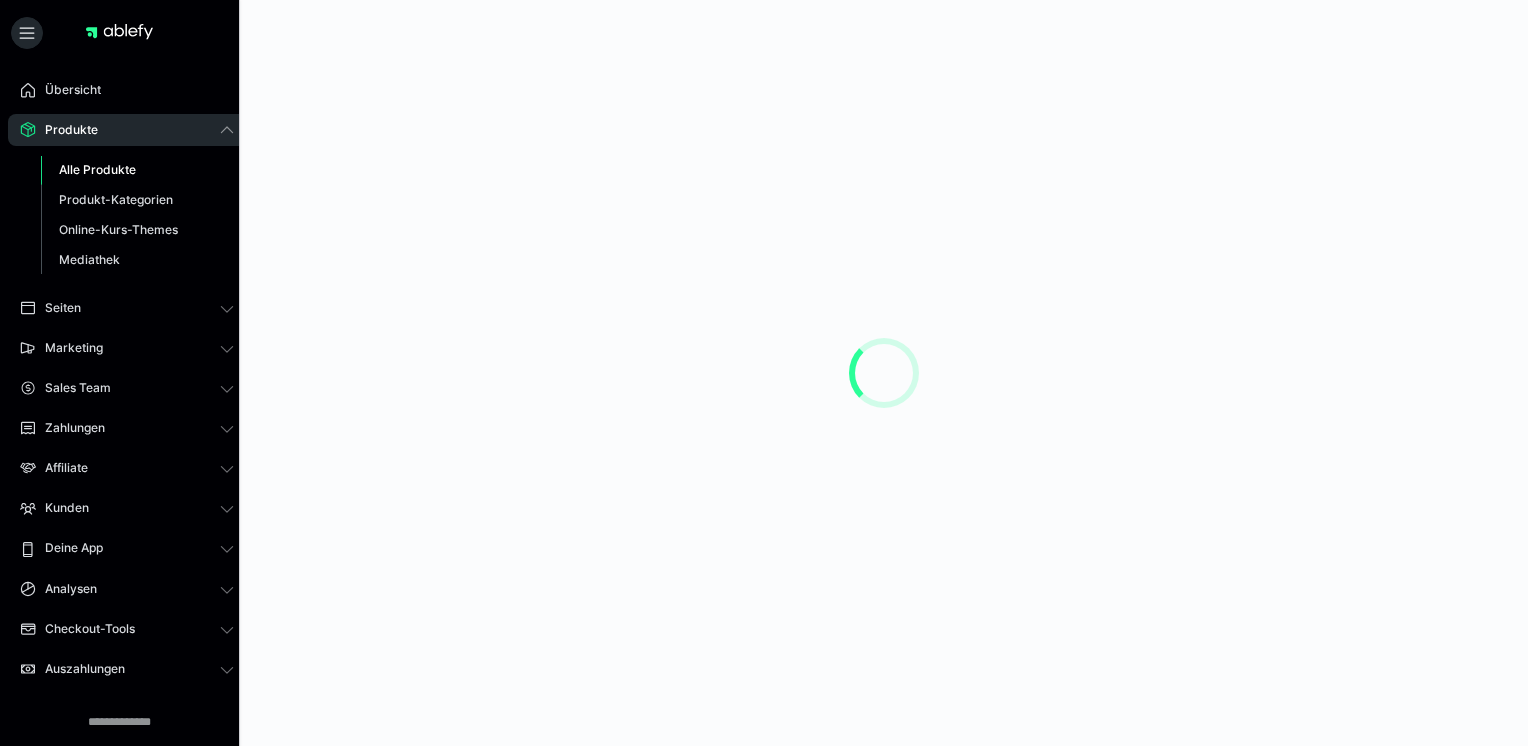 scroll, scrollTop: 0, scrollLeft: 0, axis: both 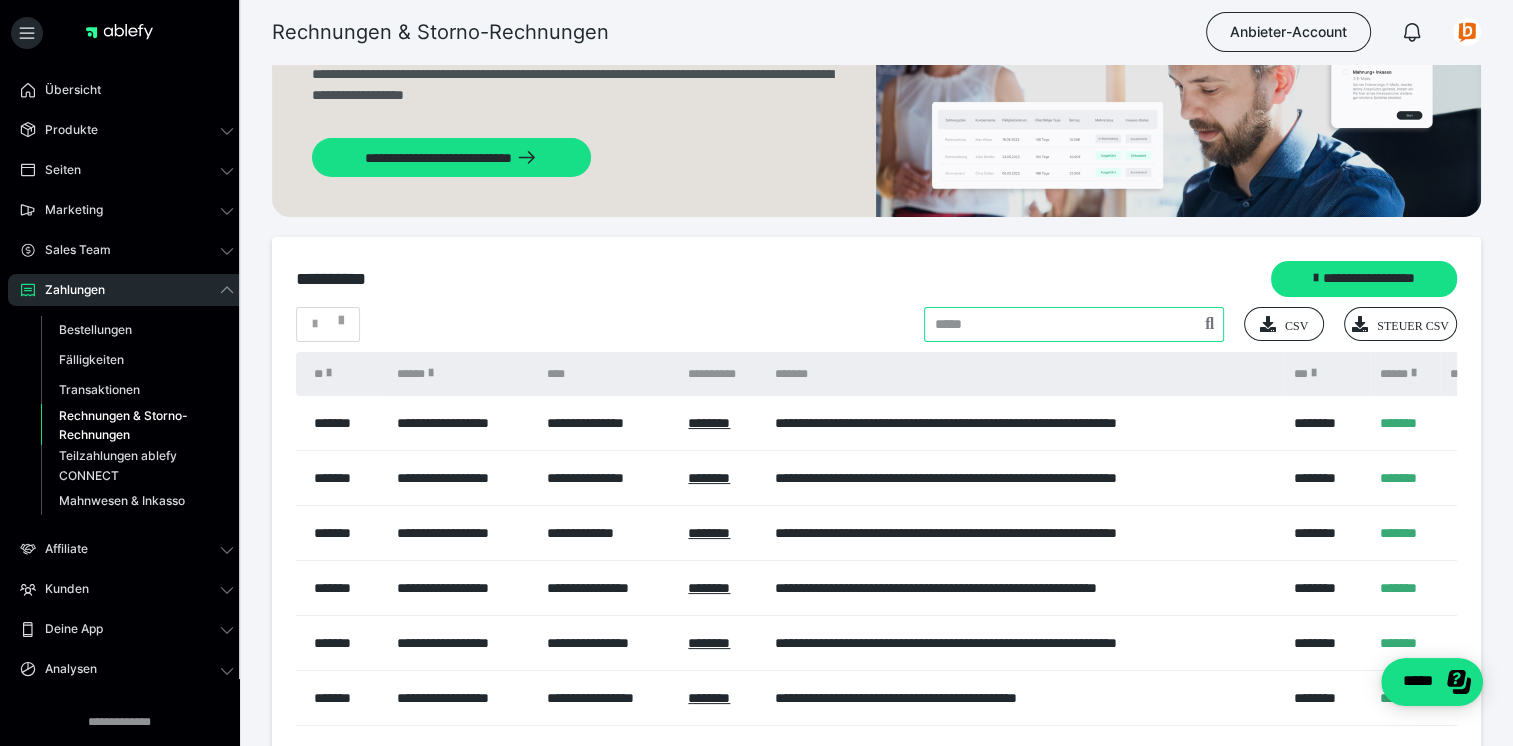 click at bounding box center [1074, 324] 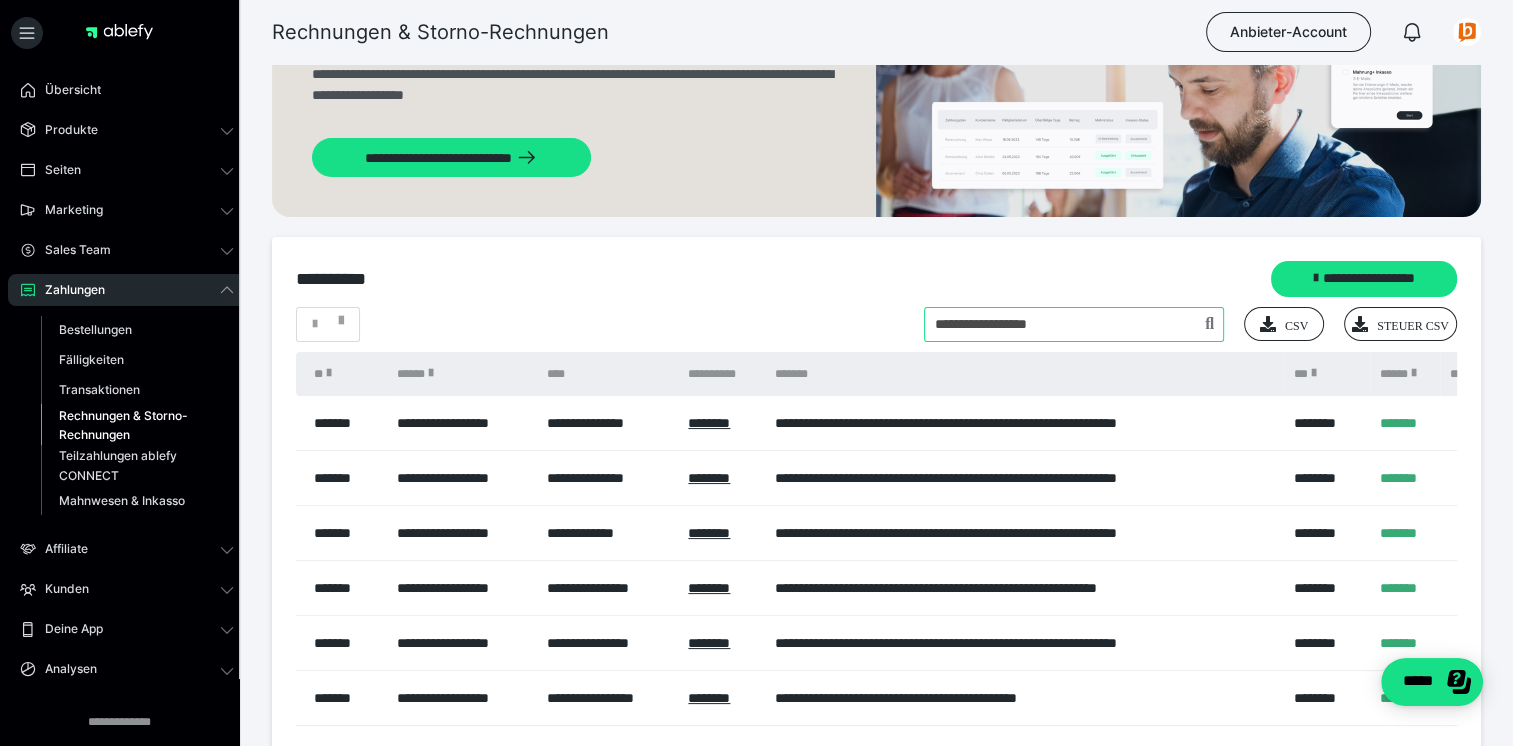 type on "**********" 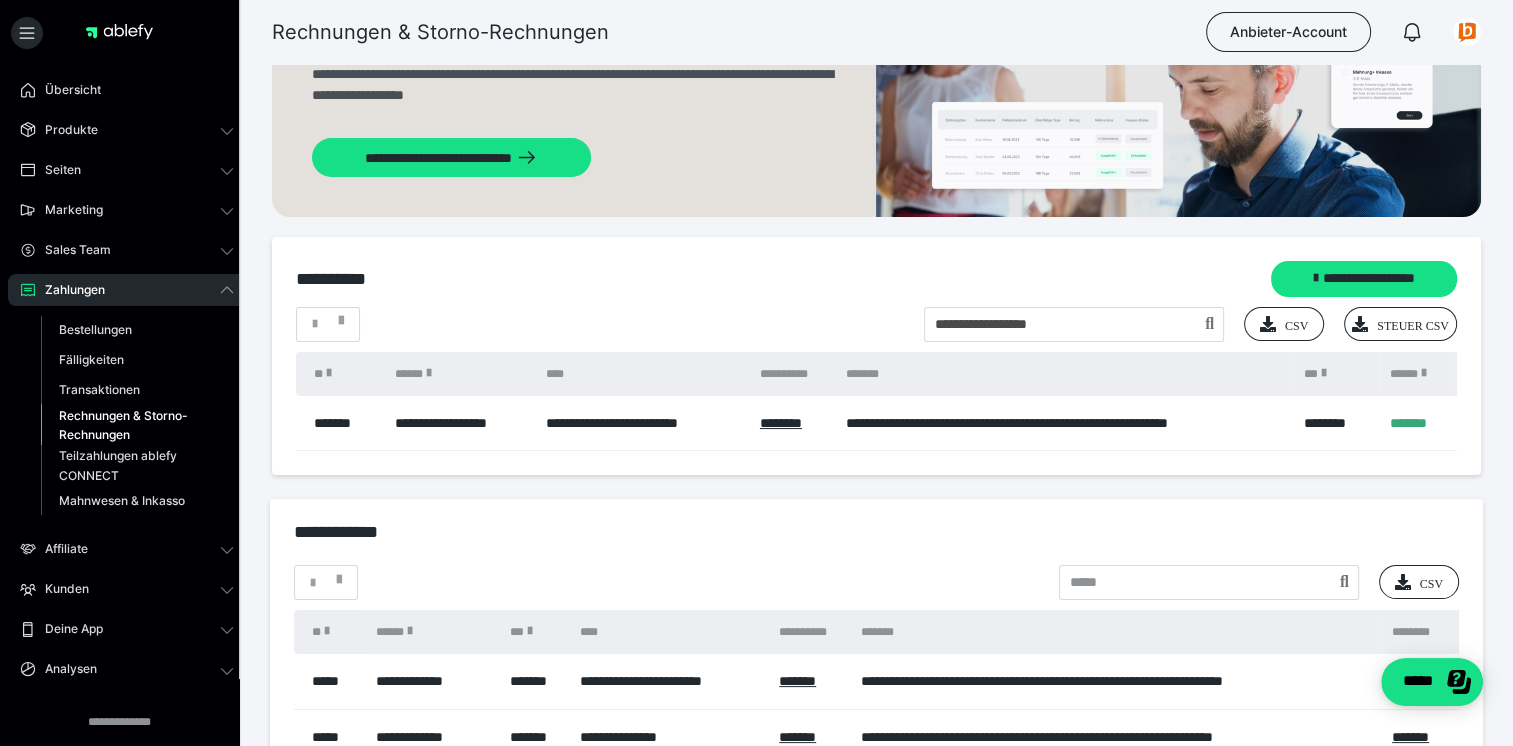 click on "**********" at bounding box center [460, 423] 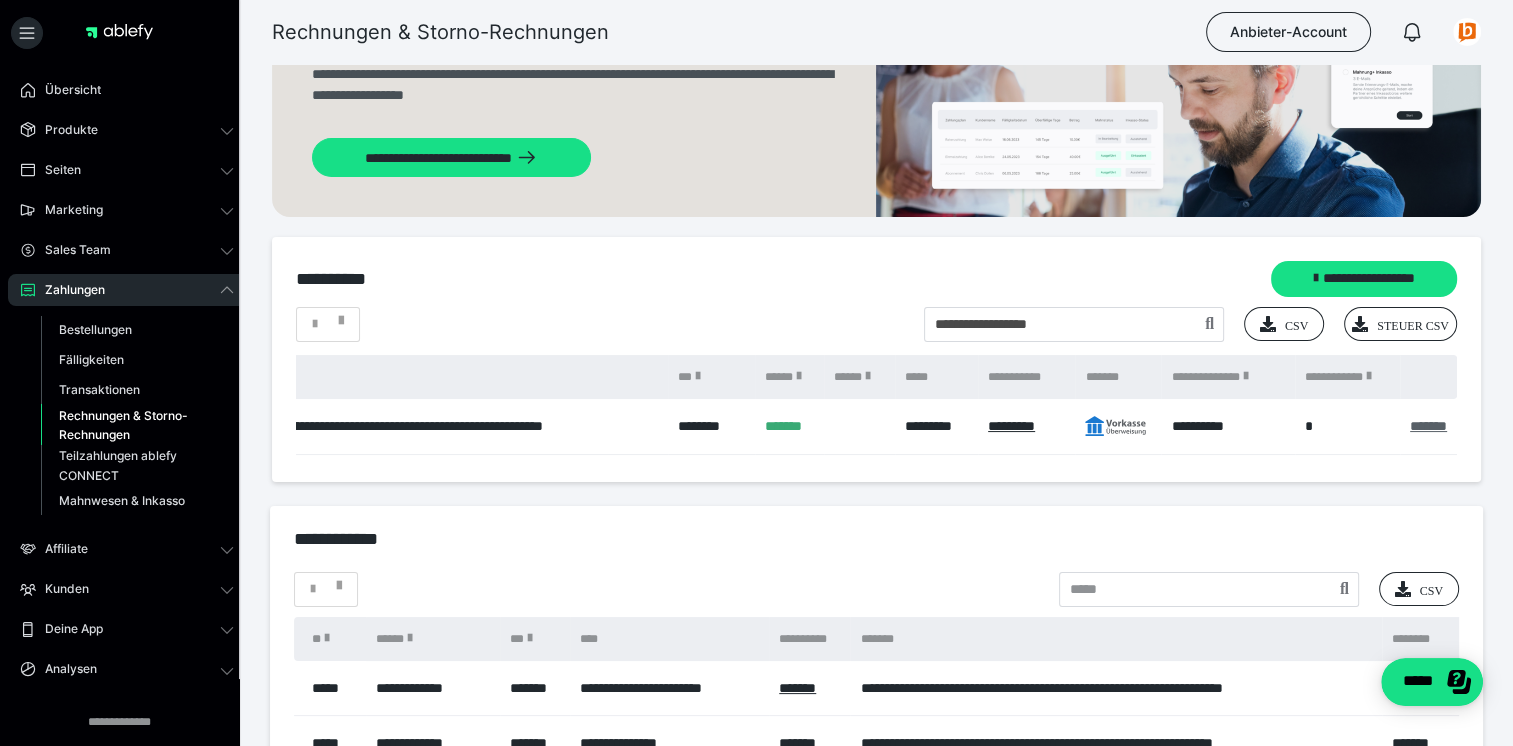 click on "*******" at bounding box center (1428, 426) 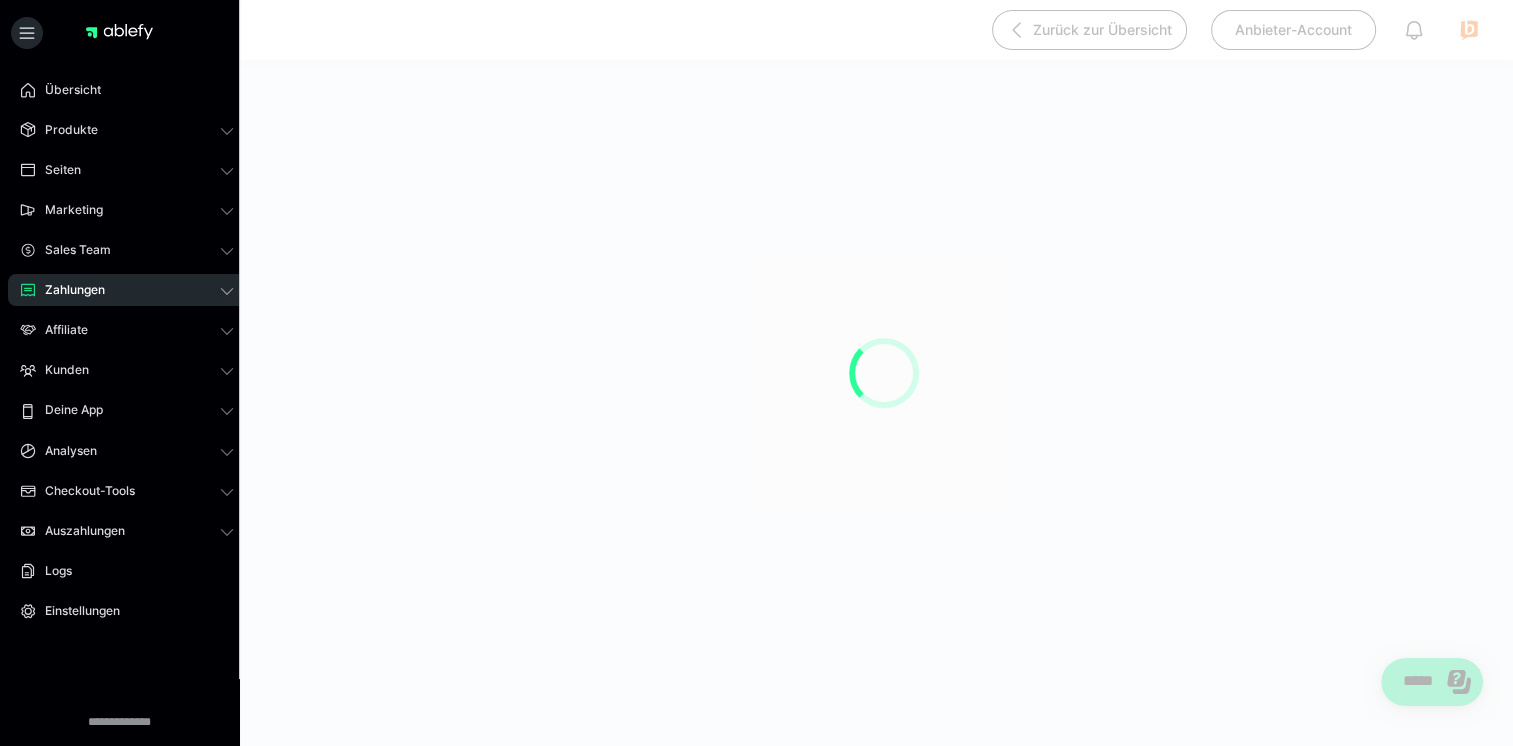 scroll, scrollTop: 0, scrollLeft: 0, axis: both 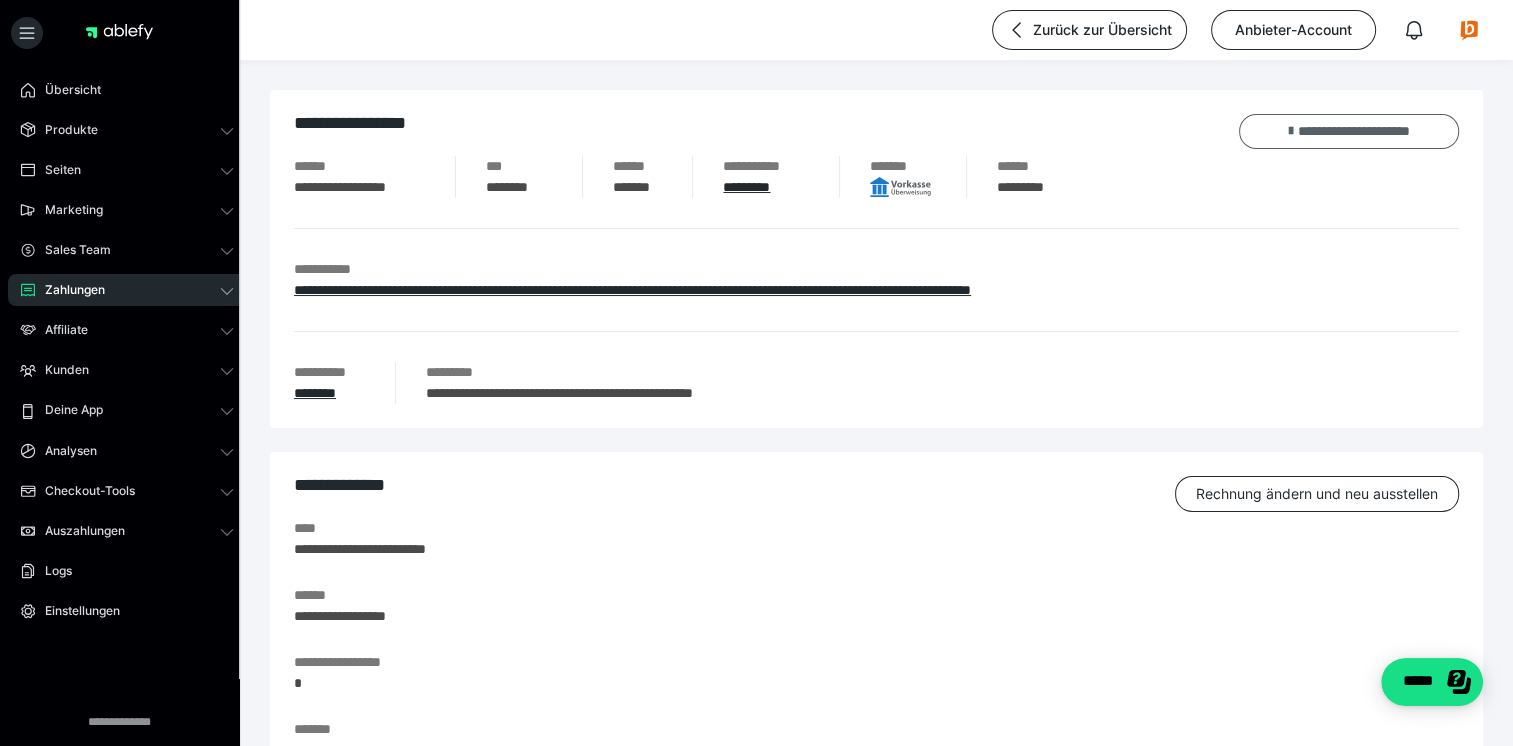 click on "**********" at bounding box center [1349, 131] 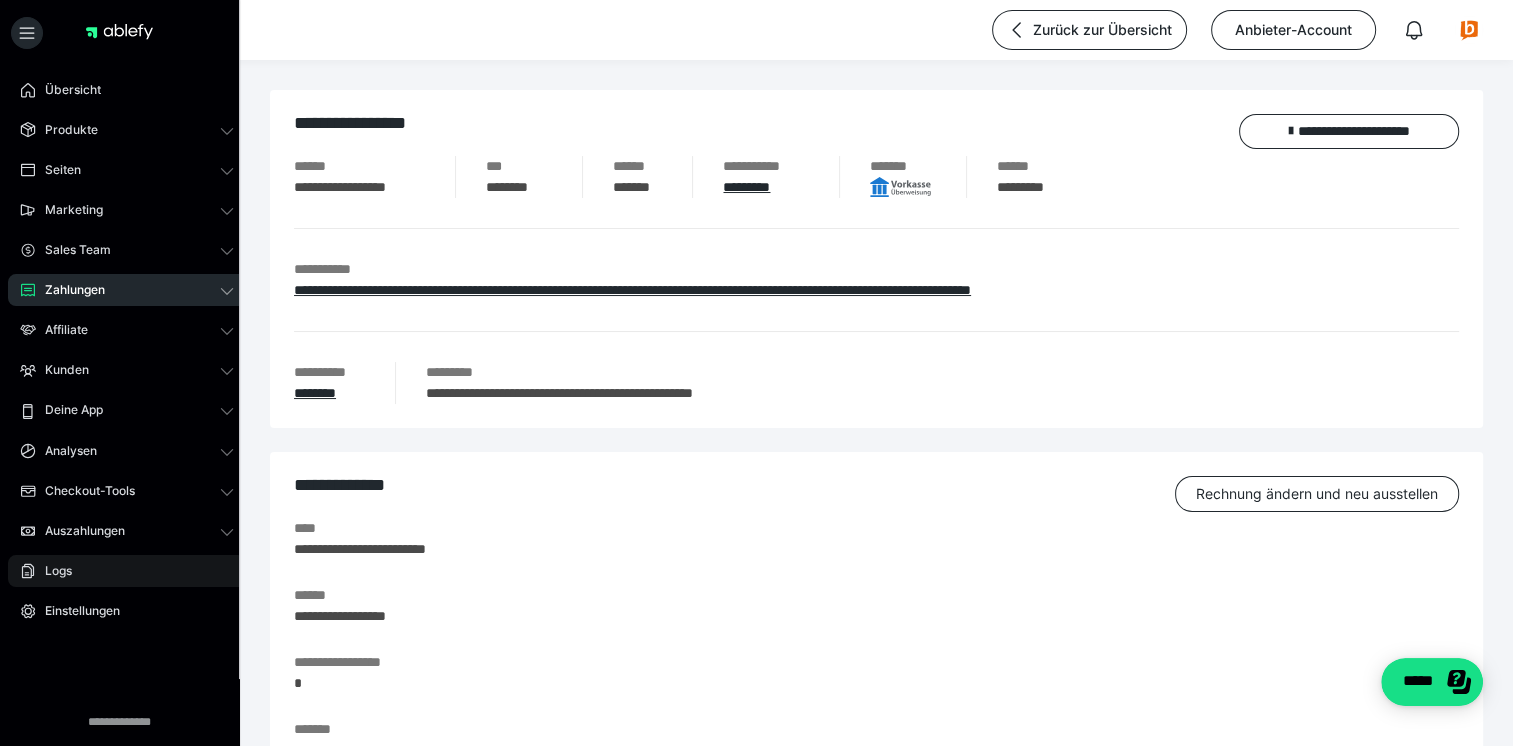 click on "Logs" at bounding box center (127, 571) 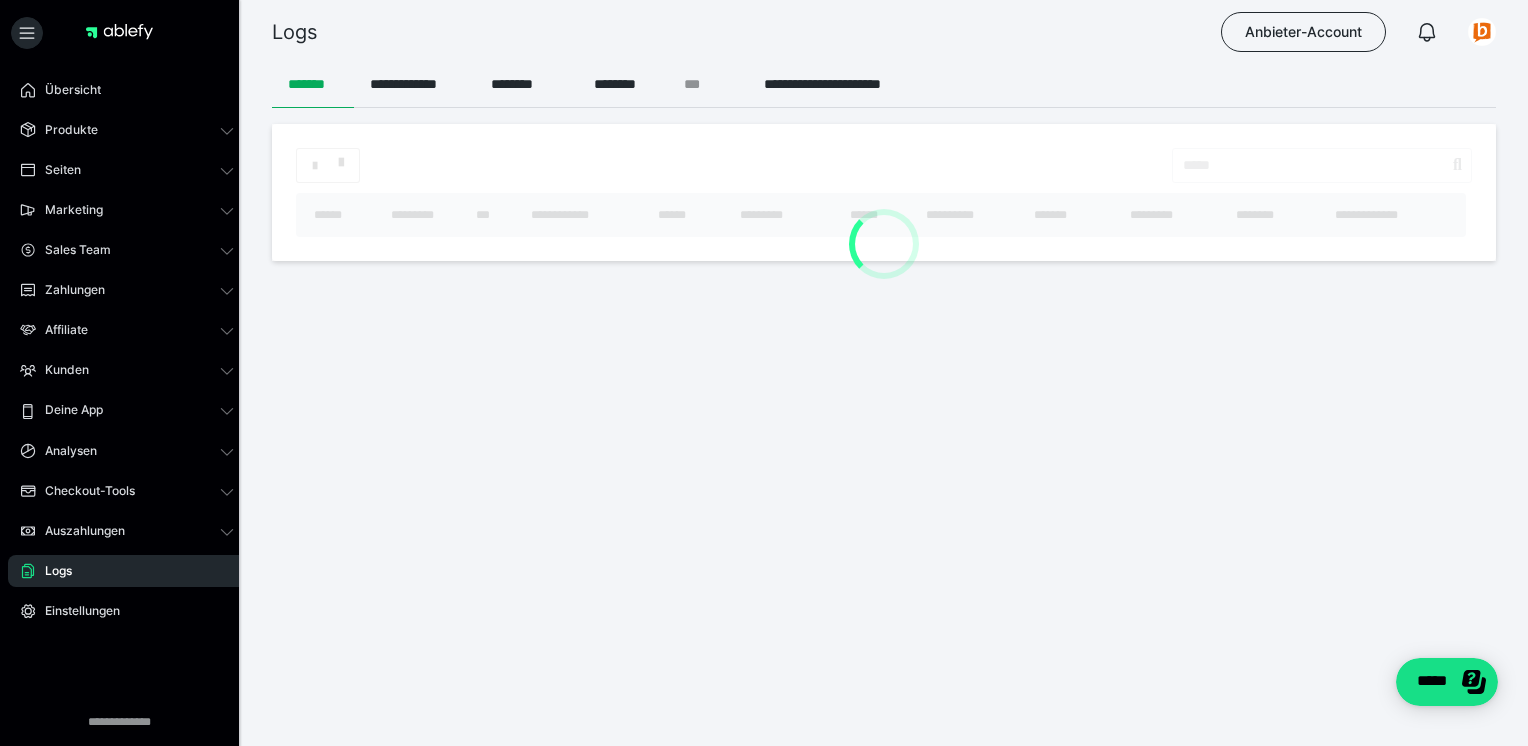 click on "***" at bounding box center (708, 84) 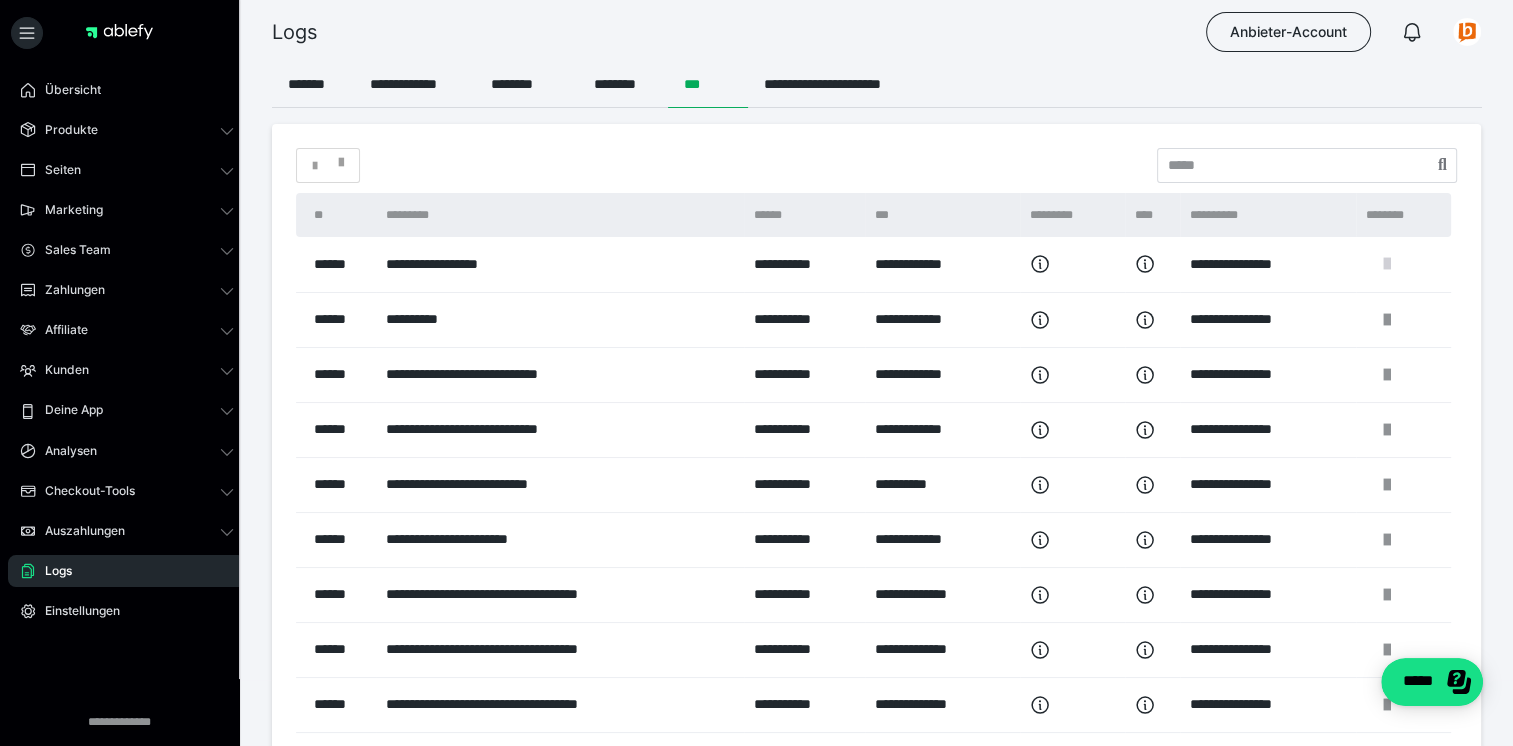 click at bounding box center (1387, 264) 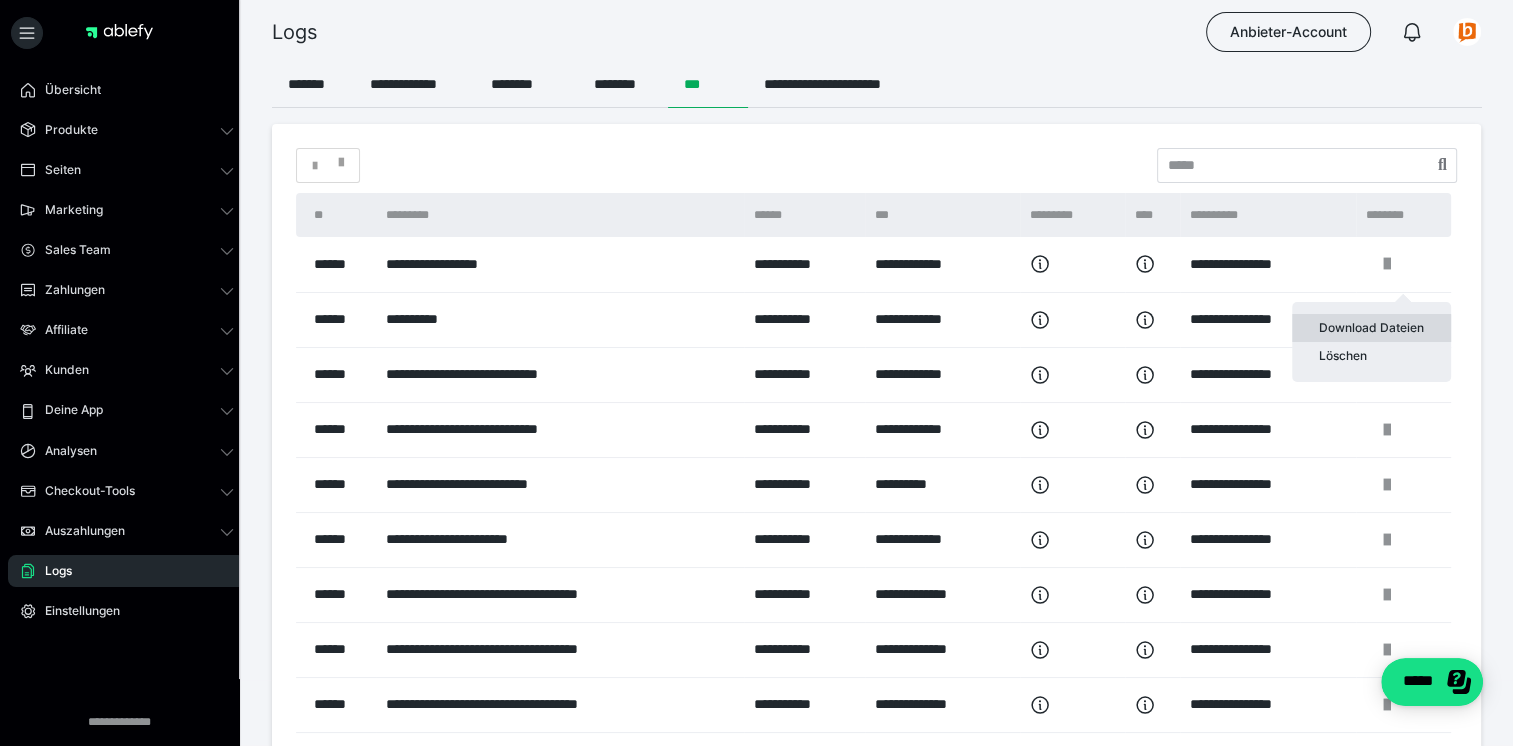 click on "Download Dateien" at bounding box center (1371, 328) 